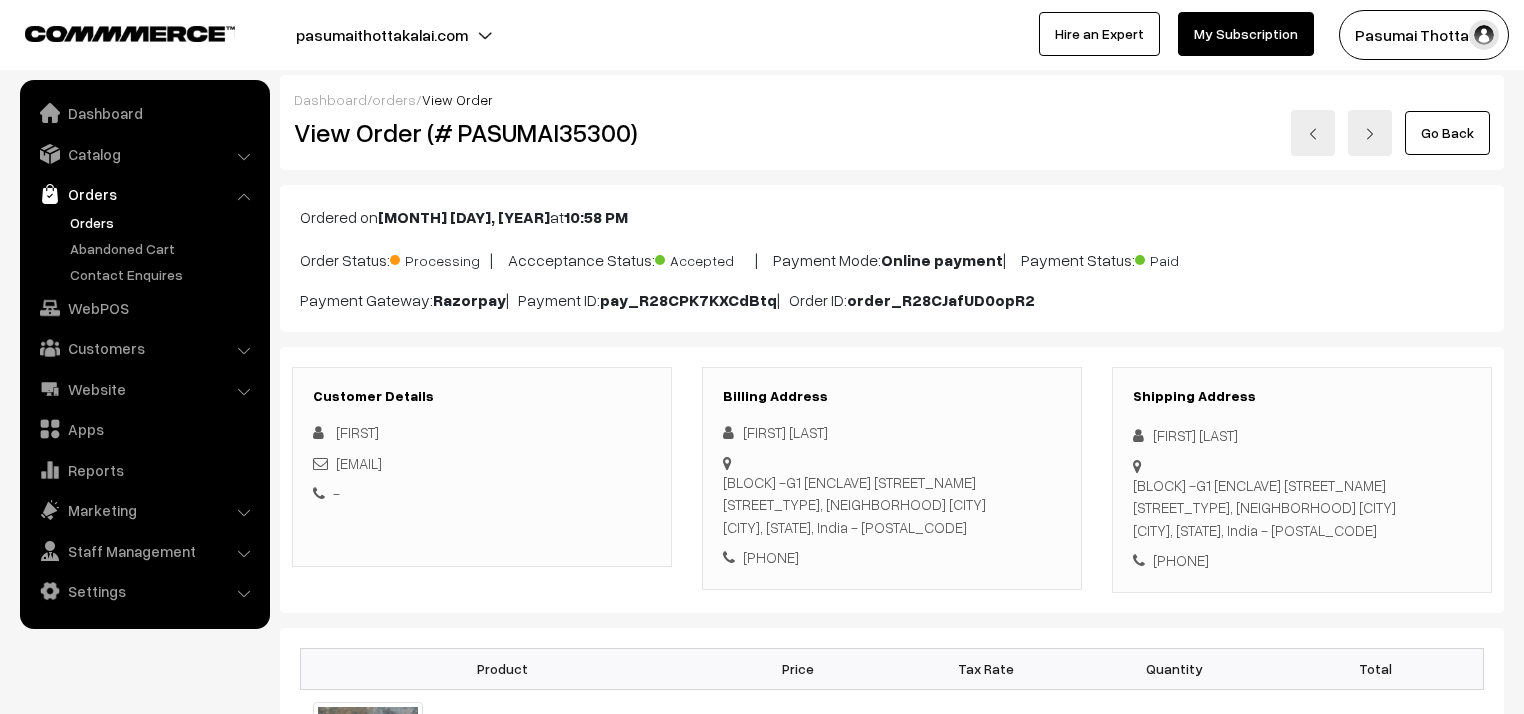 scroll, scrollTop: 0, scrollLeft: 0, axis: both 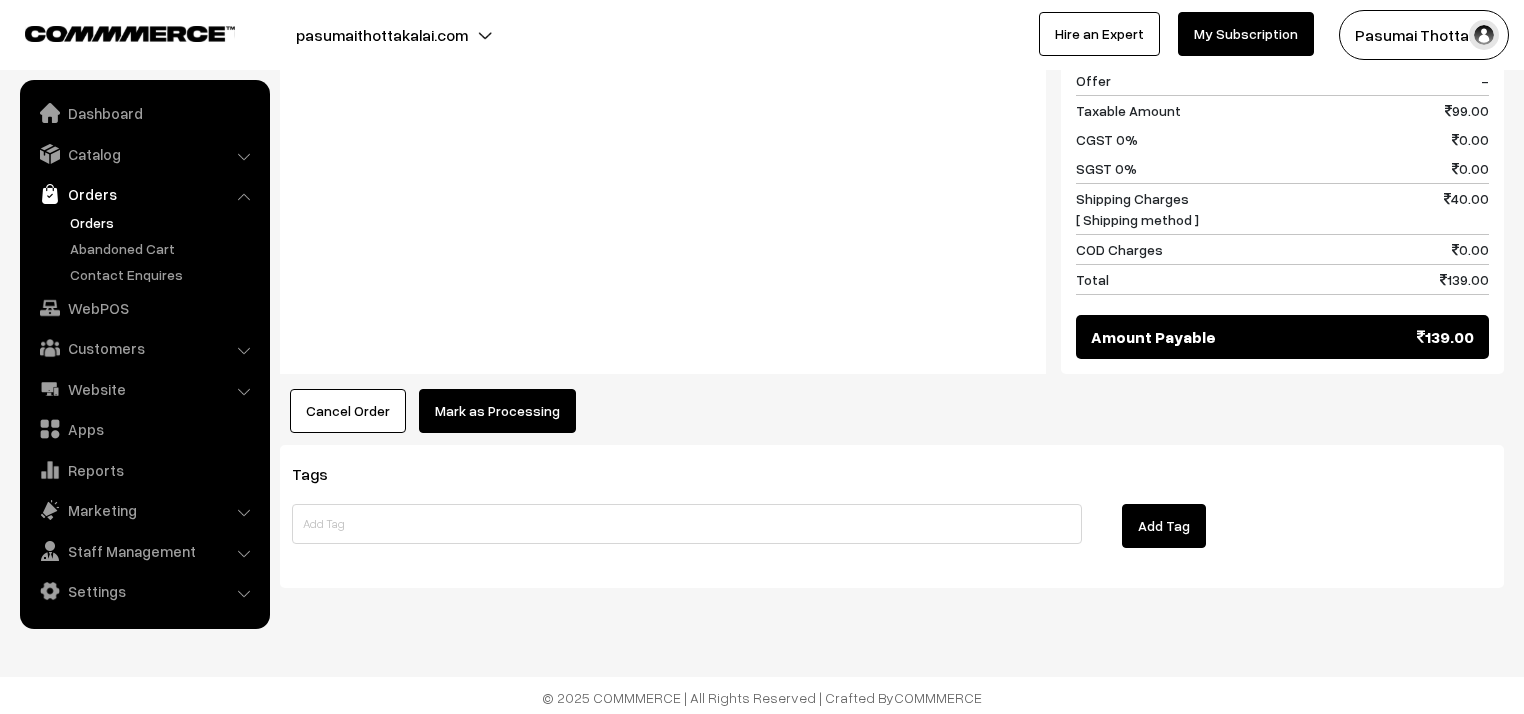 click on "Mark as Processing" at bounding box center (497, 411) 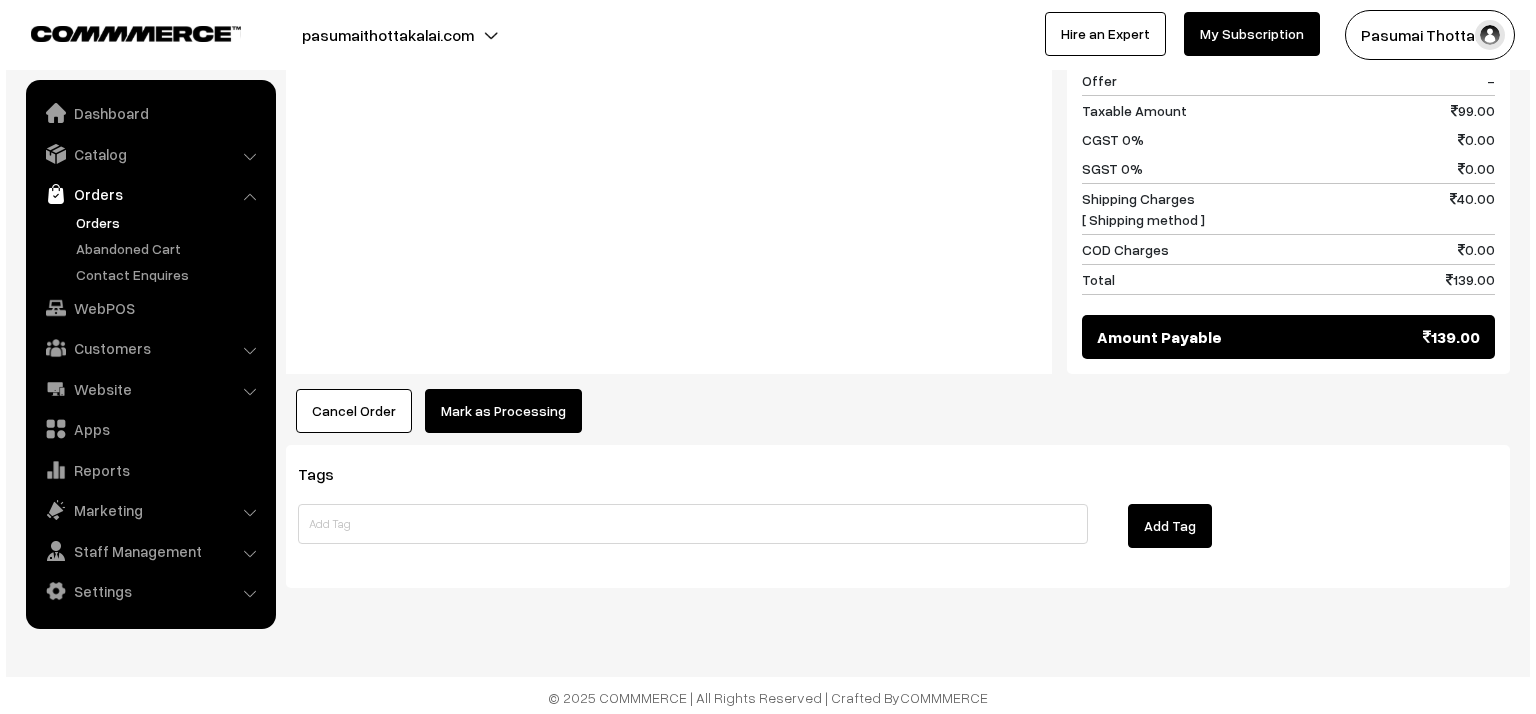 scroll, scrollTop: 939, scrollLeft: 0, axis: vertical 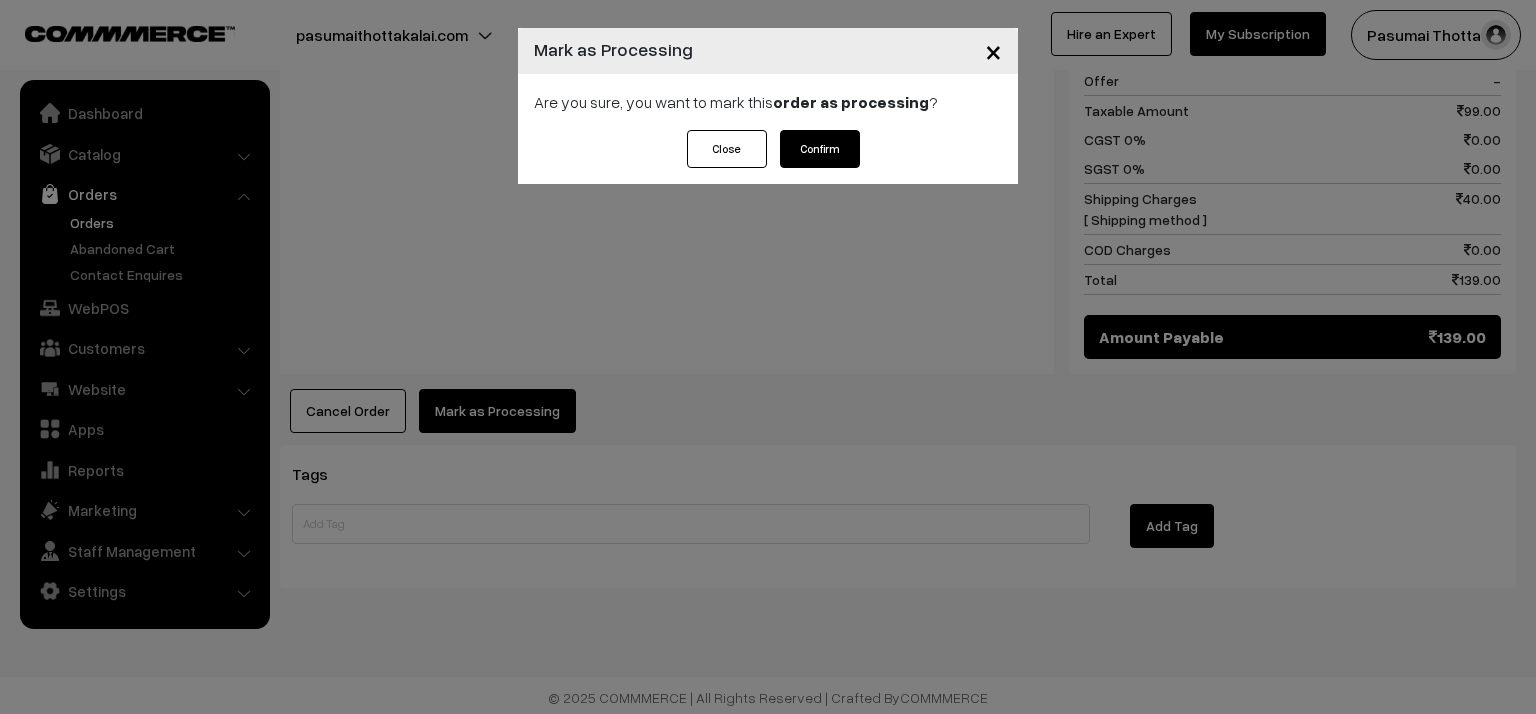click on "Confirm" at bounding box center (820, 149) 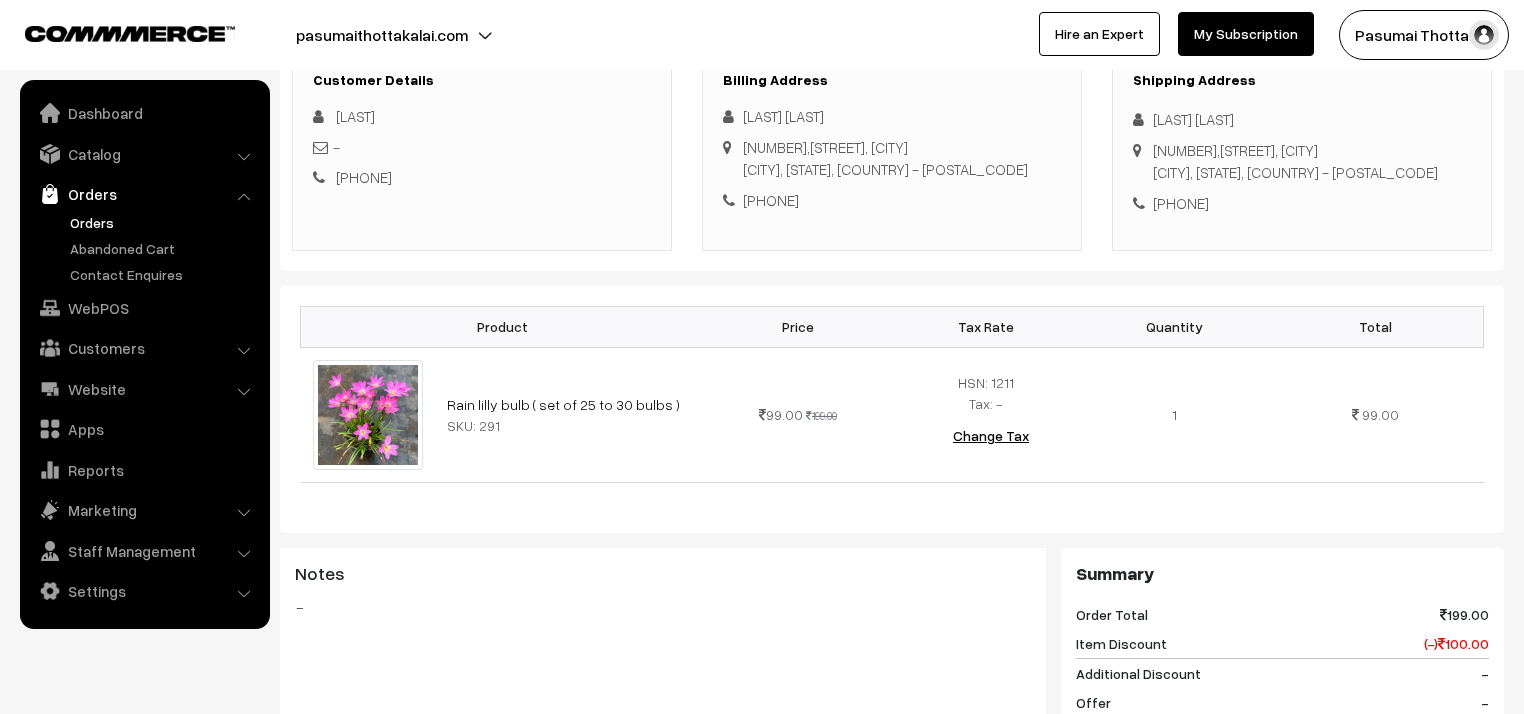 scroll, scrollTop: 320, scrollLeft: 0, axis: vertical 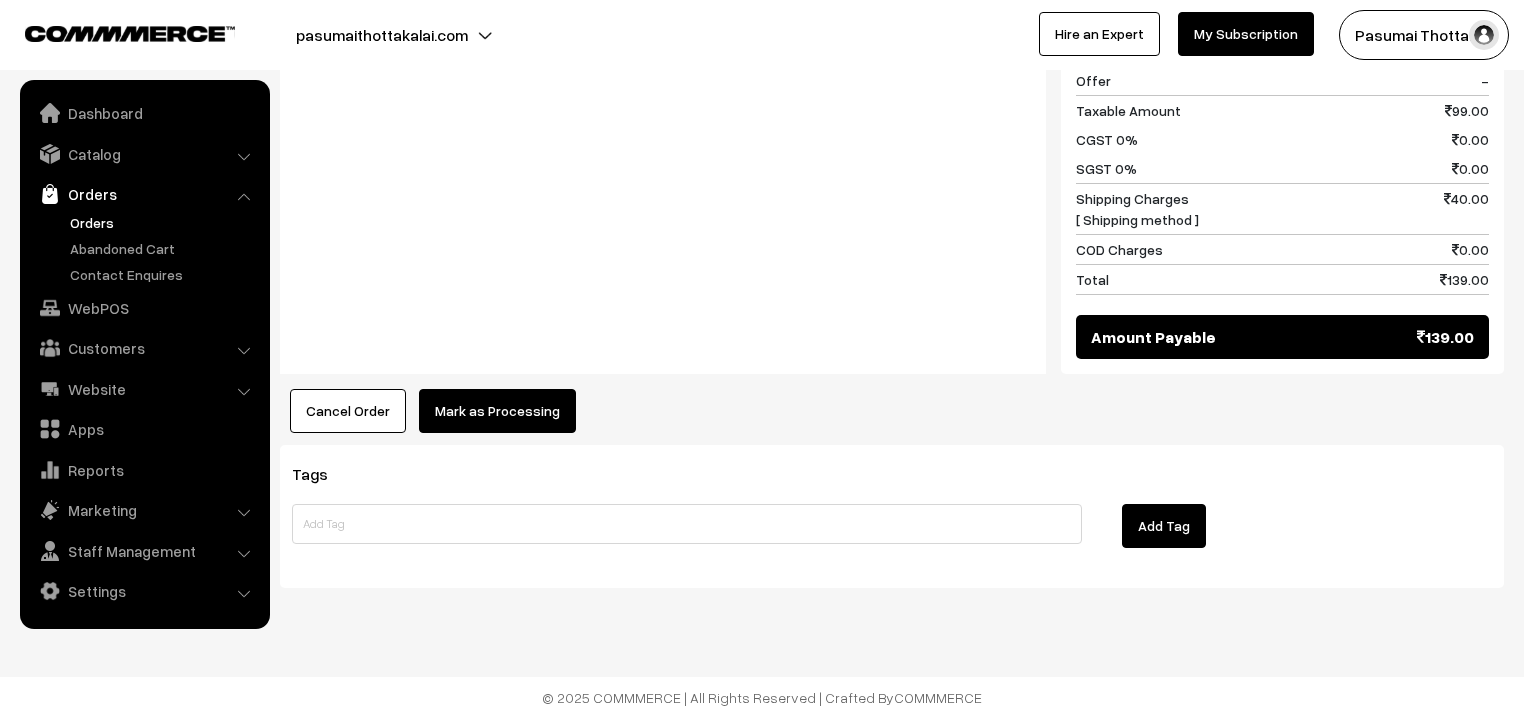 click on "Mark as Processing" at bounding box center [497, 411] 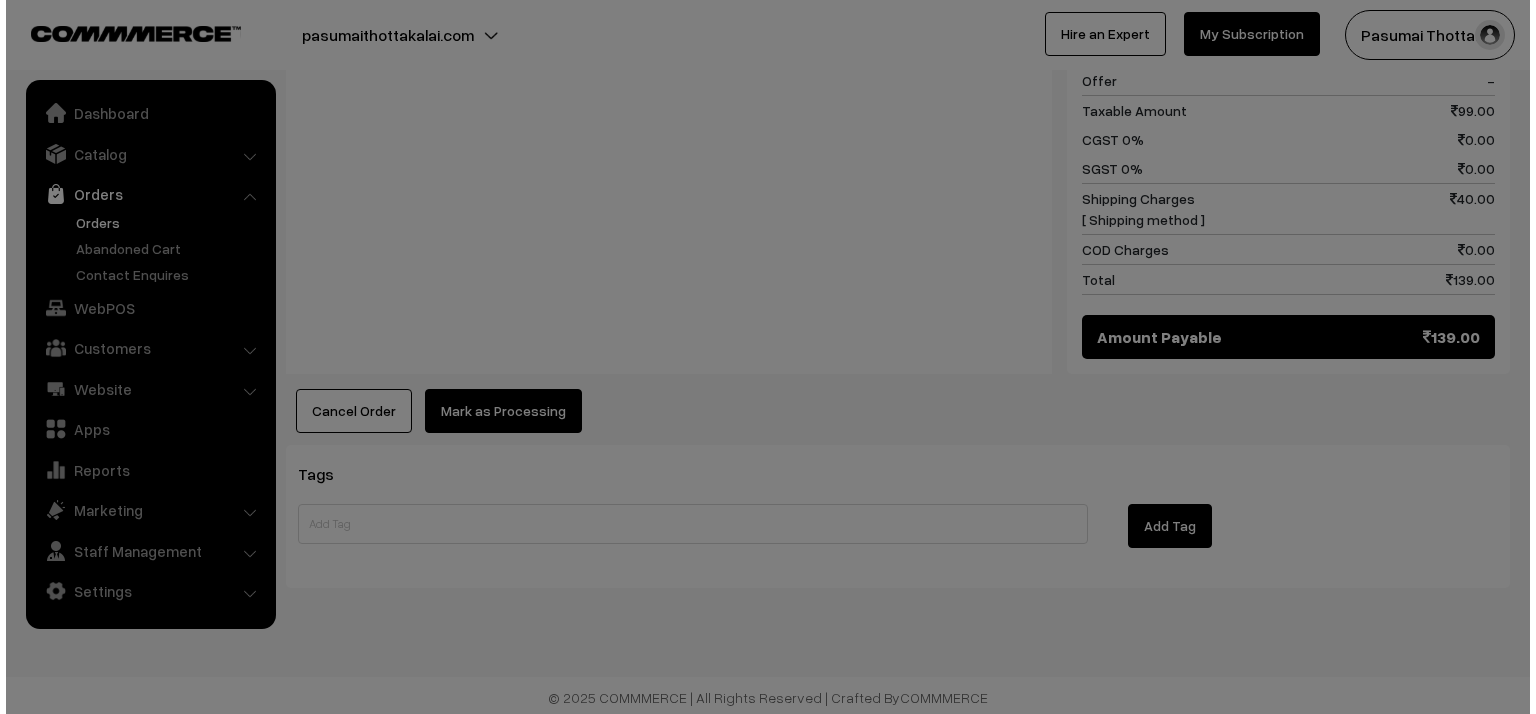 scroll, scrollTop: 939, scrollLeft: 0, axis: vertical 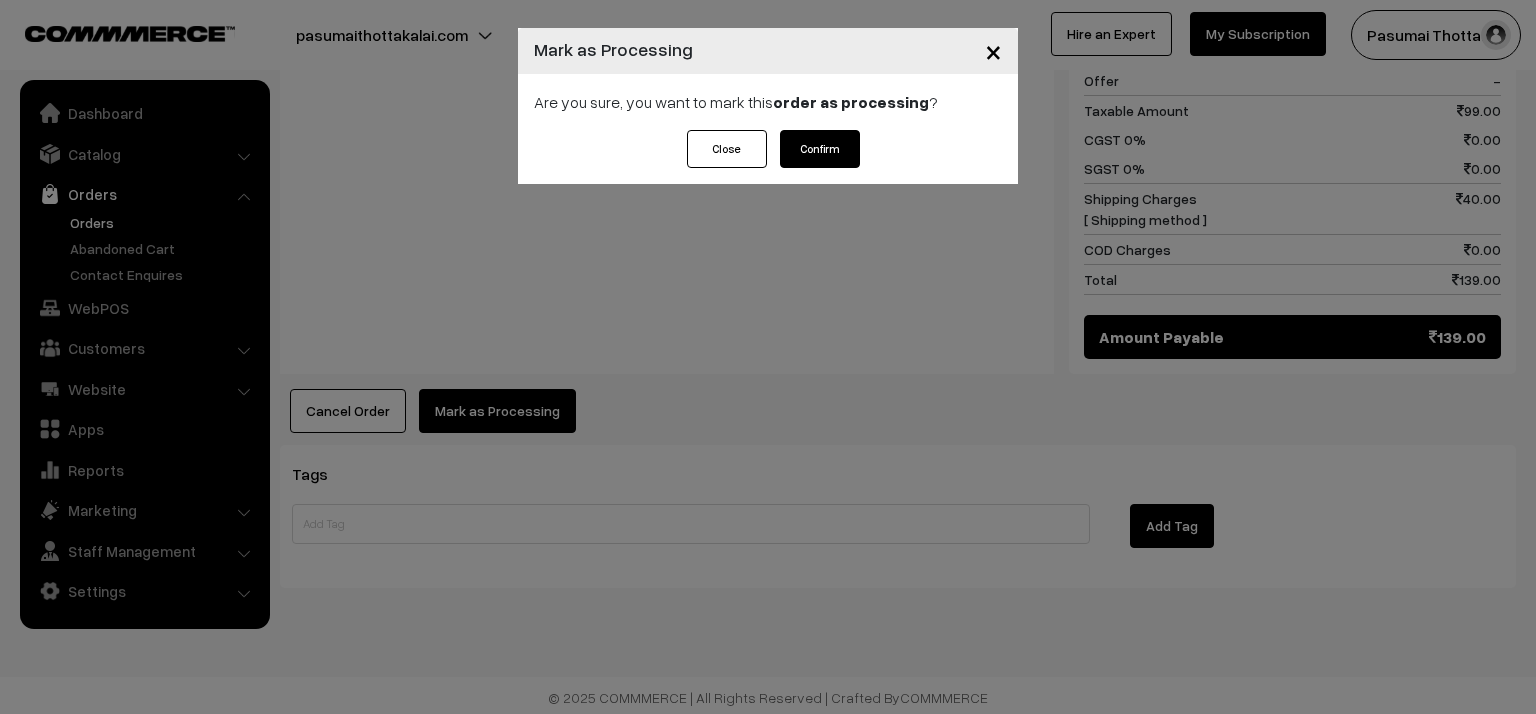 click on "Confirm" at bounding box center (820, 149) 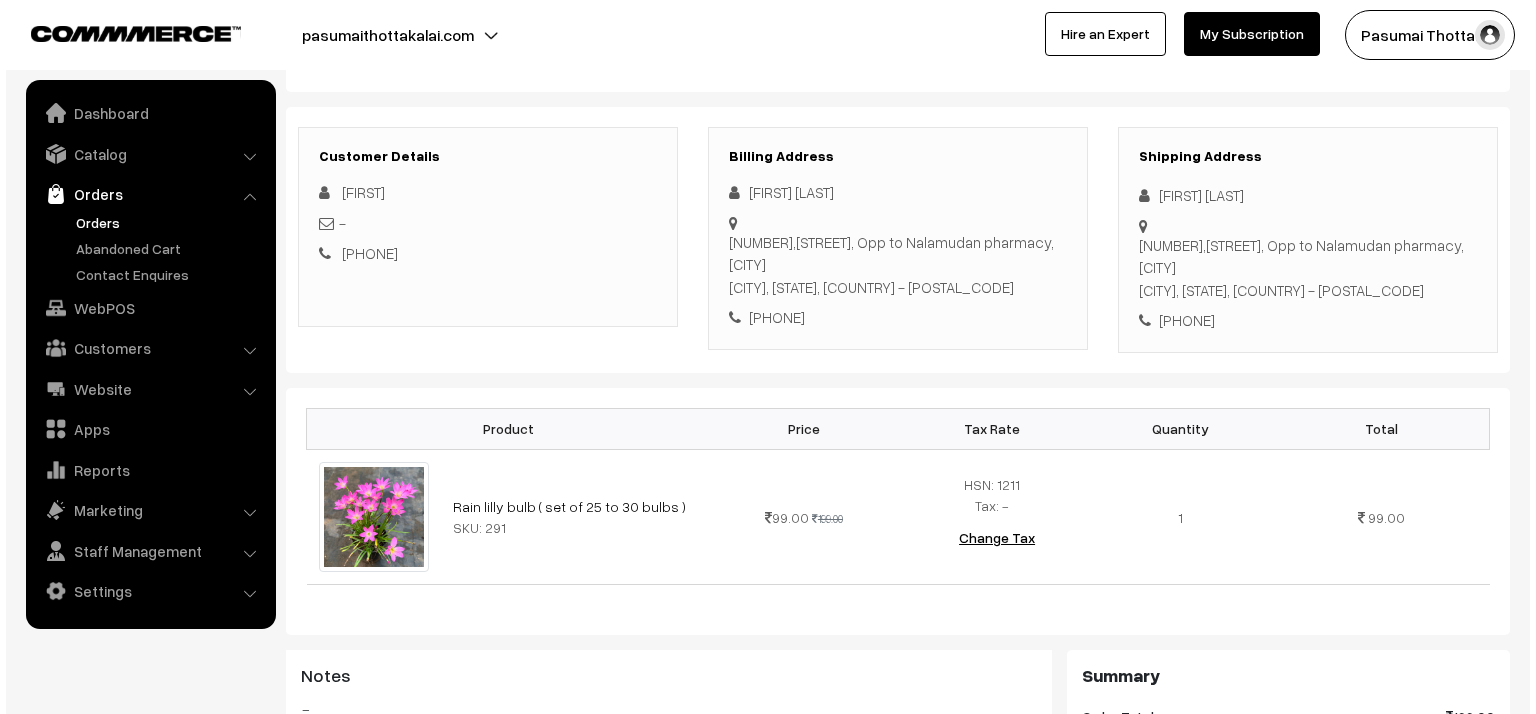 scroll, scrollTop: 720, scrollLeft: 0, axis: vertical 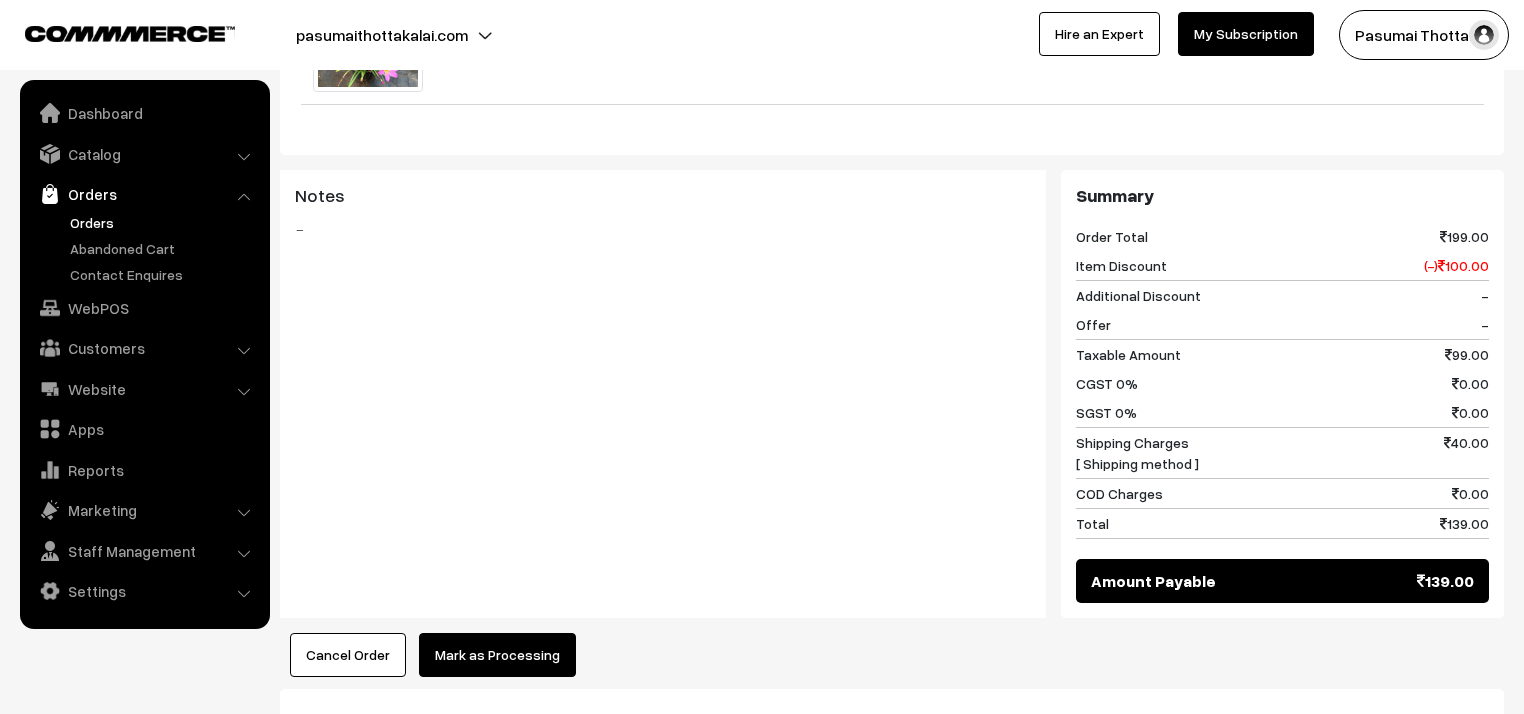 click on "Mark as Processing" at bounding box center [497, 655] 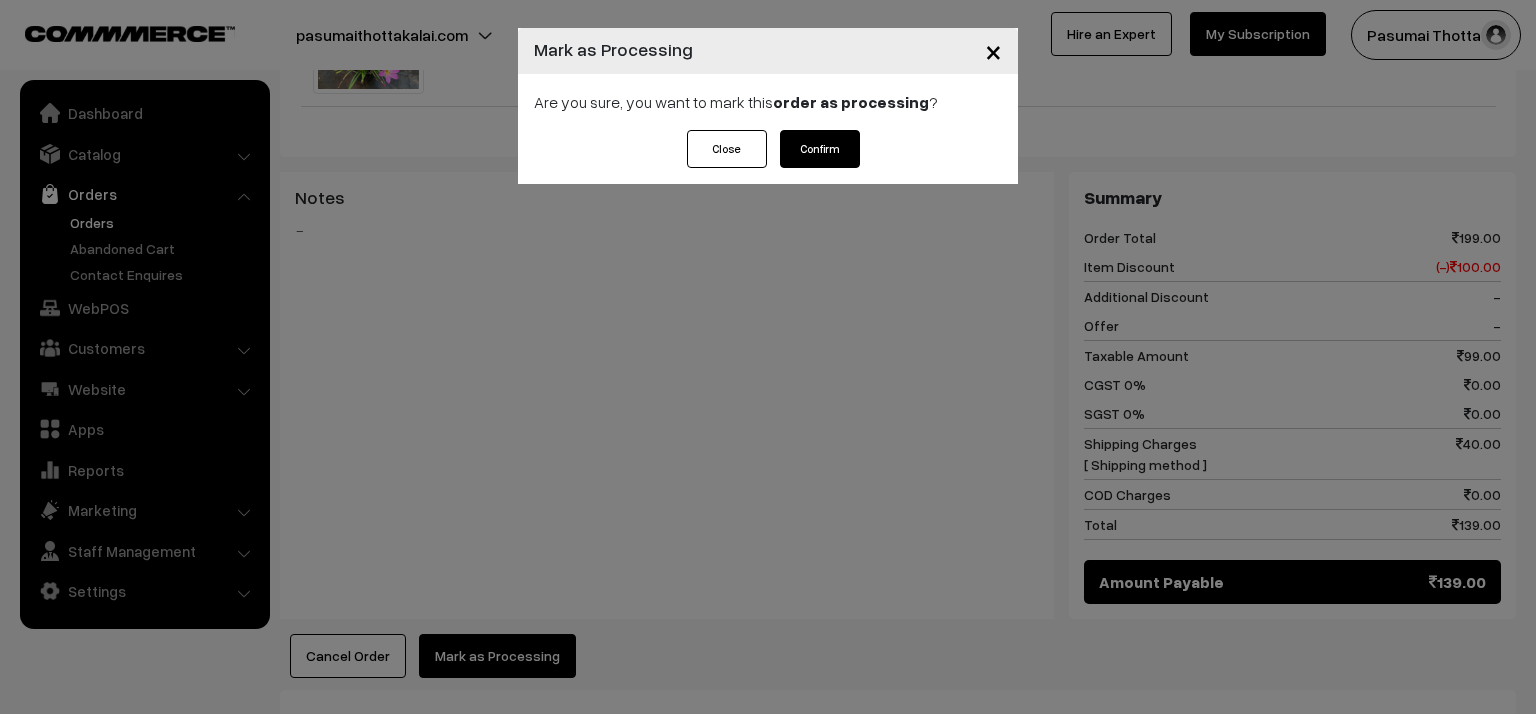click on "Confirm" at bounding box center [820, 149] 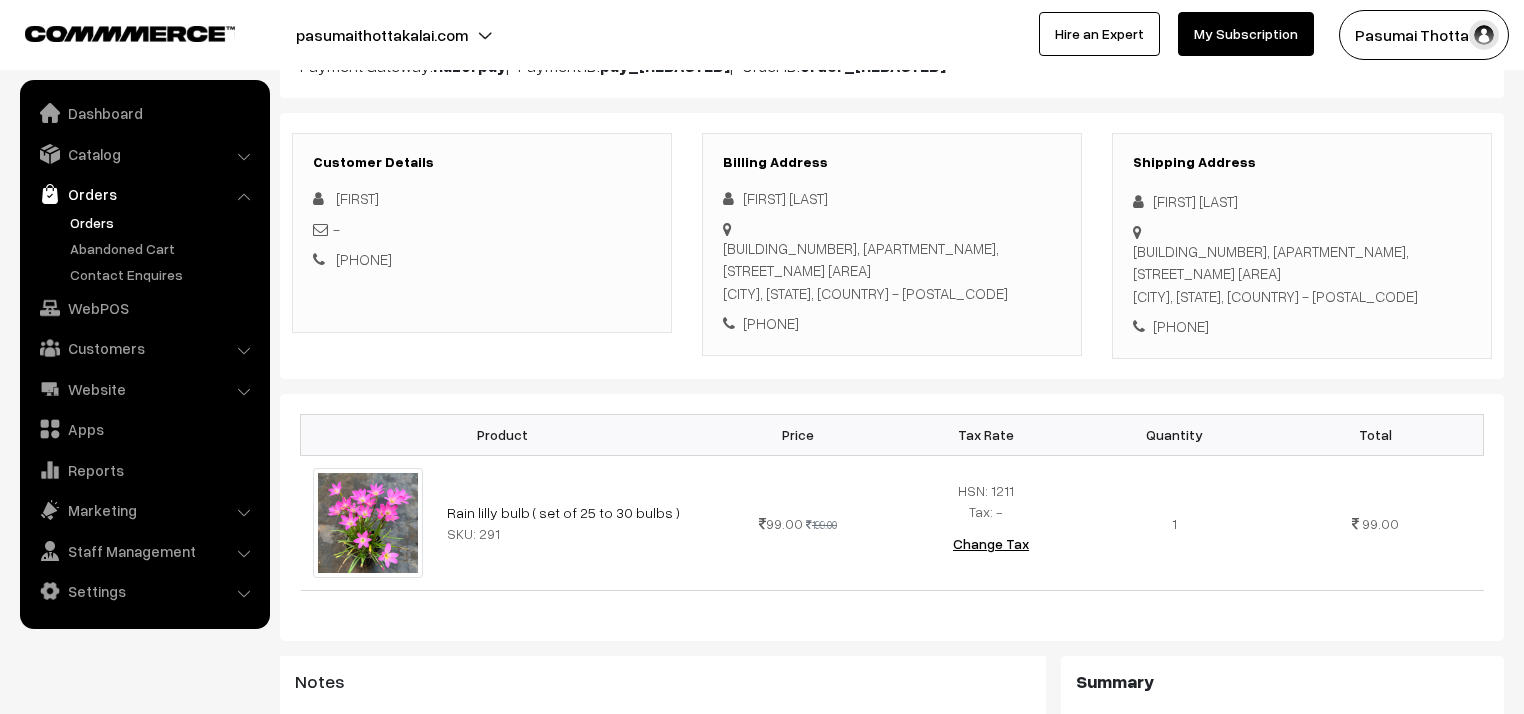 scroll, scrollTop: 240, scrollLeft: 0, axis: vertical 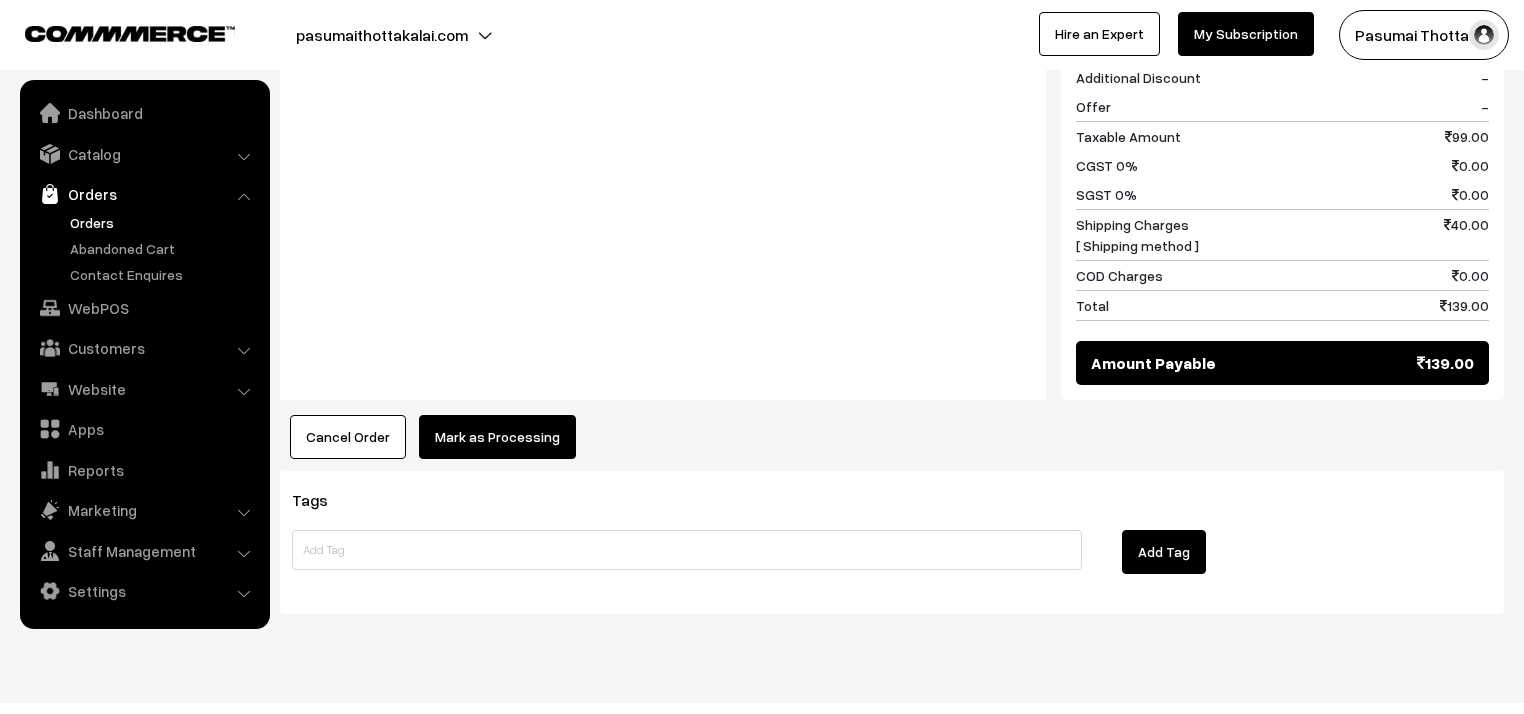 click on "Mark as Processing" at bounding box center [497, 437] 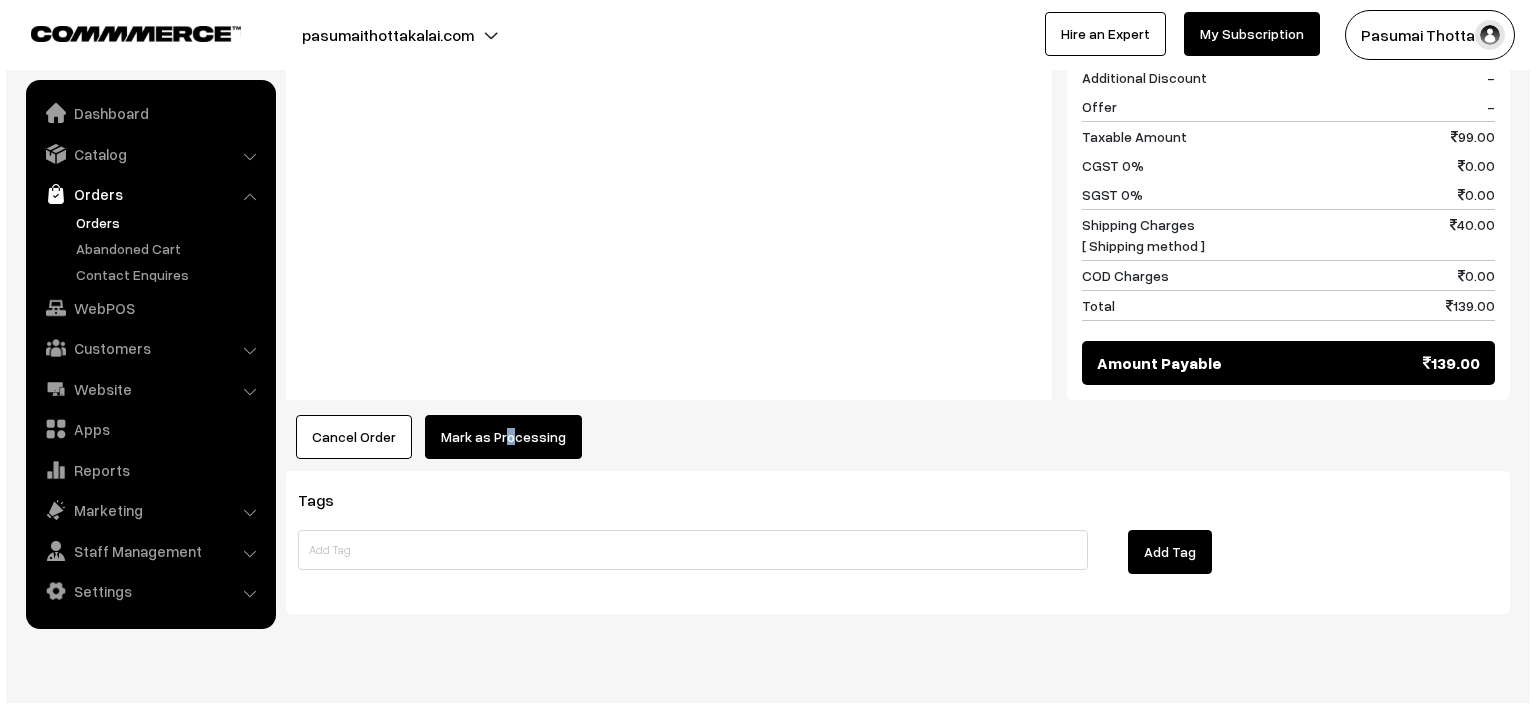 scroll, scrollTop: 939, scrollLeft: 0, axis: vertical 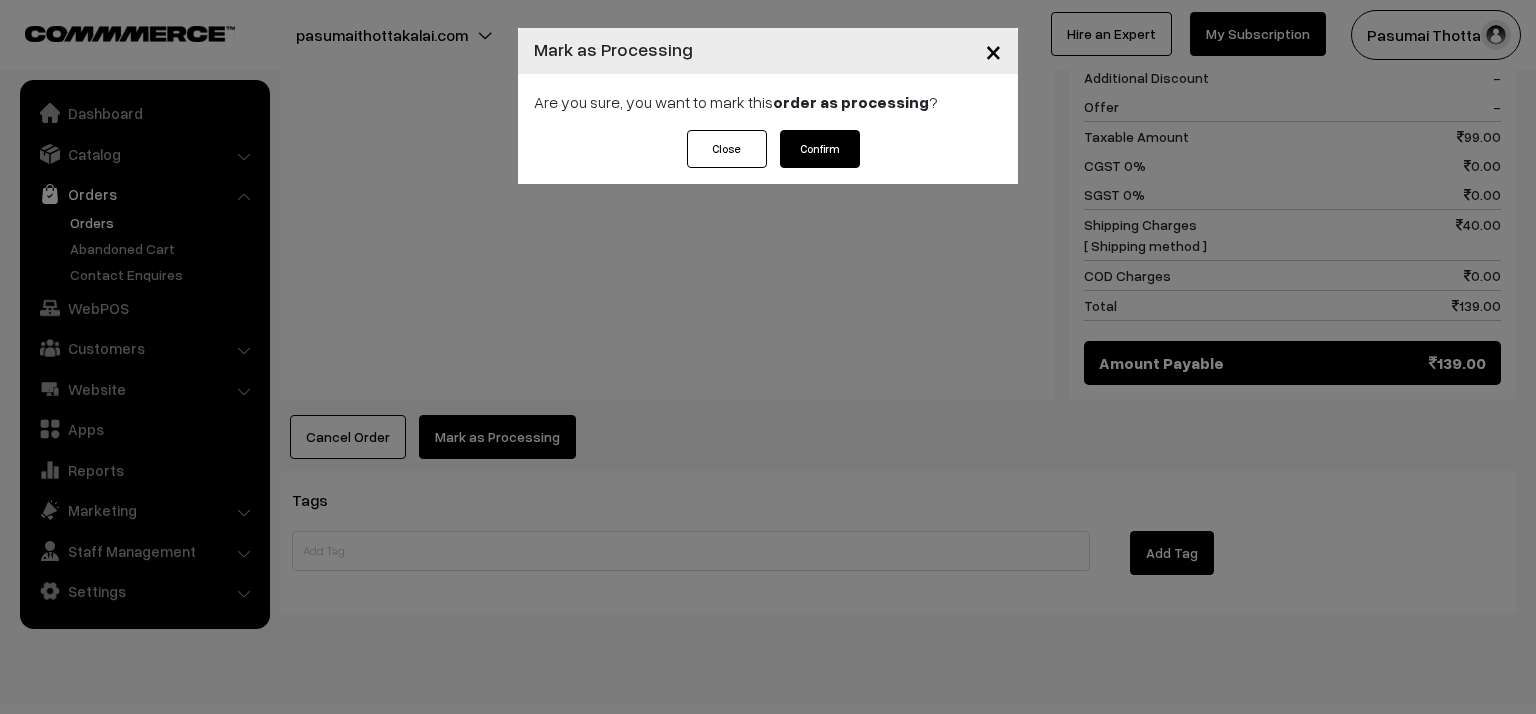 click on "Confirm" at bounding box center (820, 149) 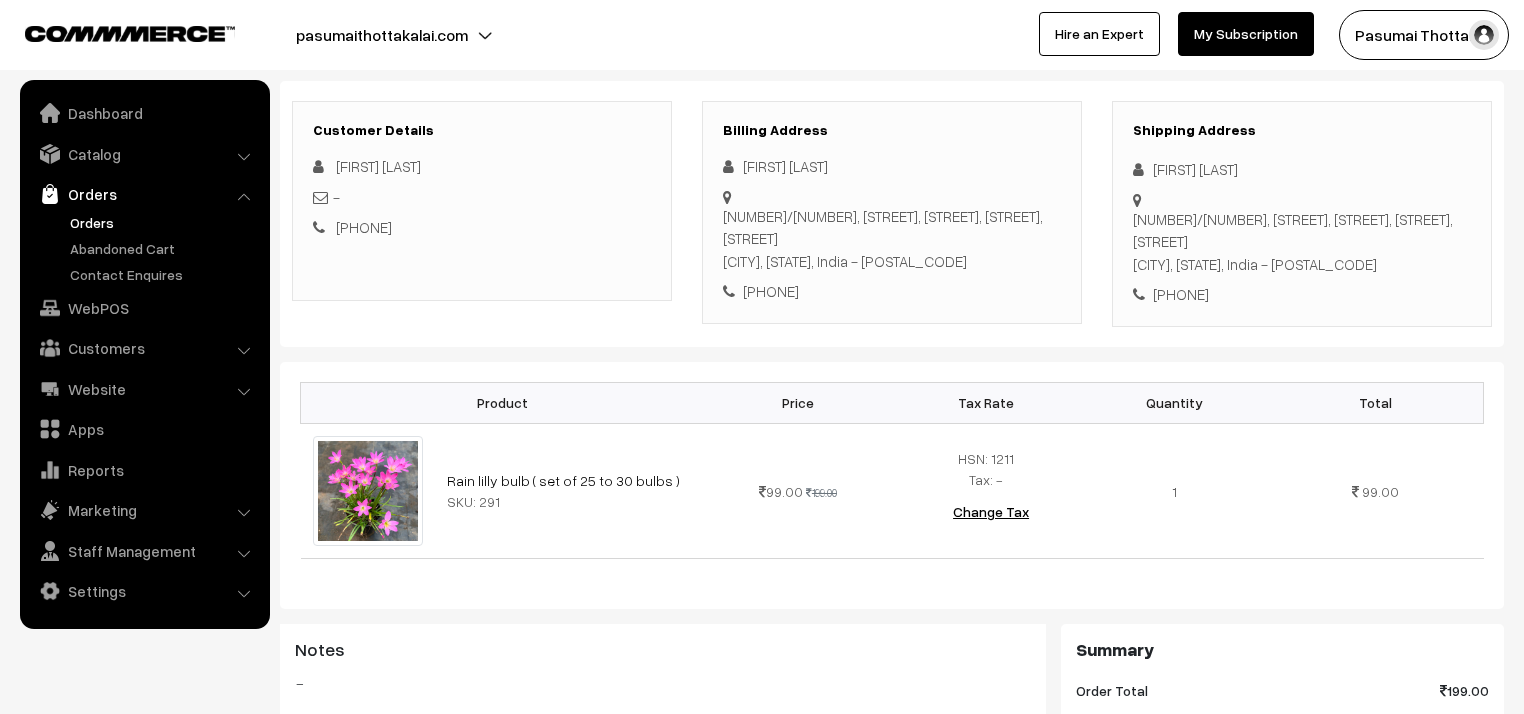 scroll, scrollTop: 320, scrollLeft: 0, axis: vertical 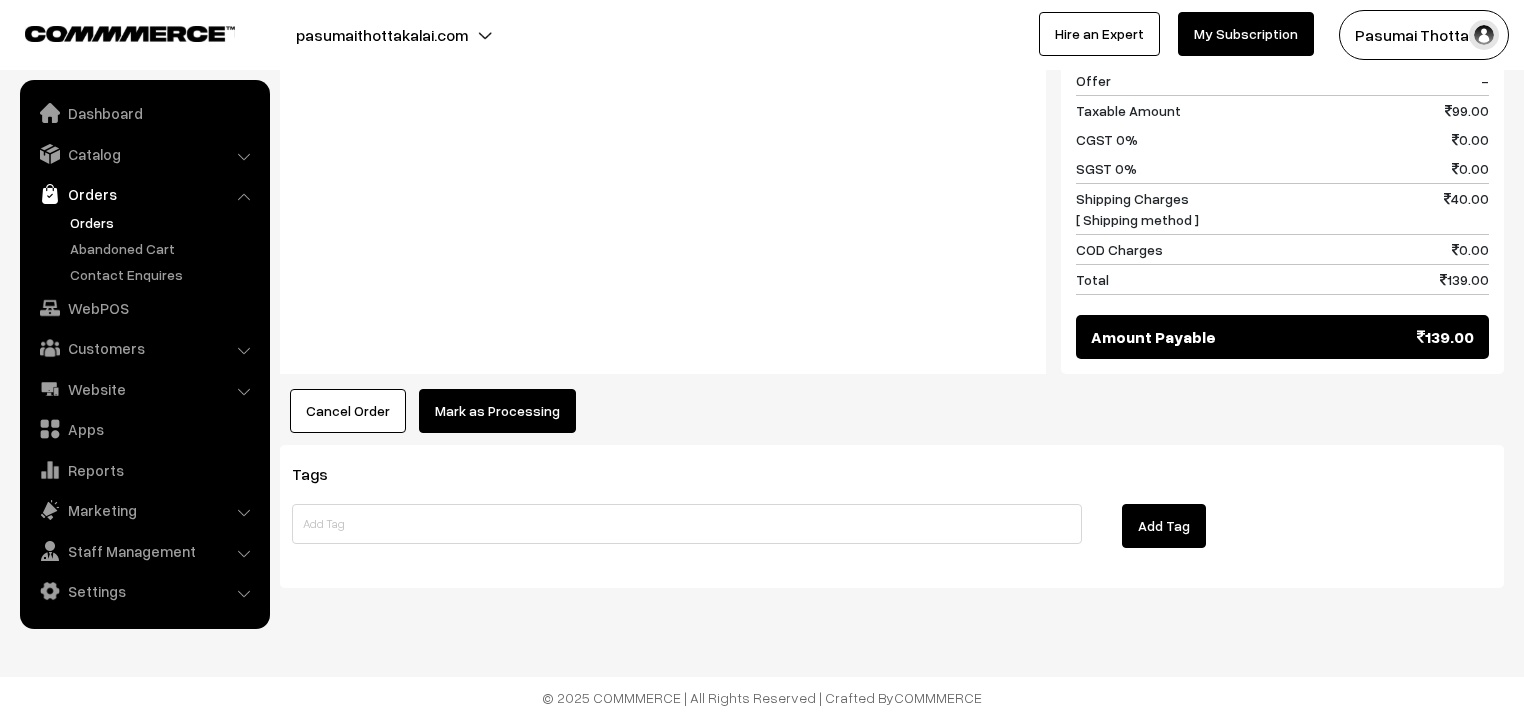 click on "Mark as Processing" at bounding box center (497, 411) 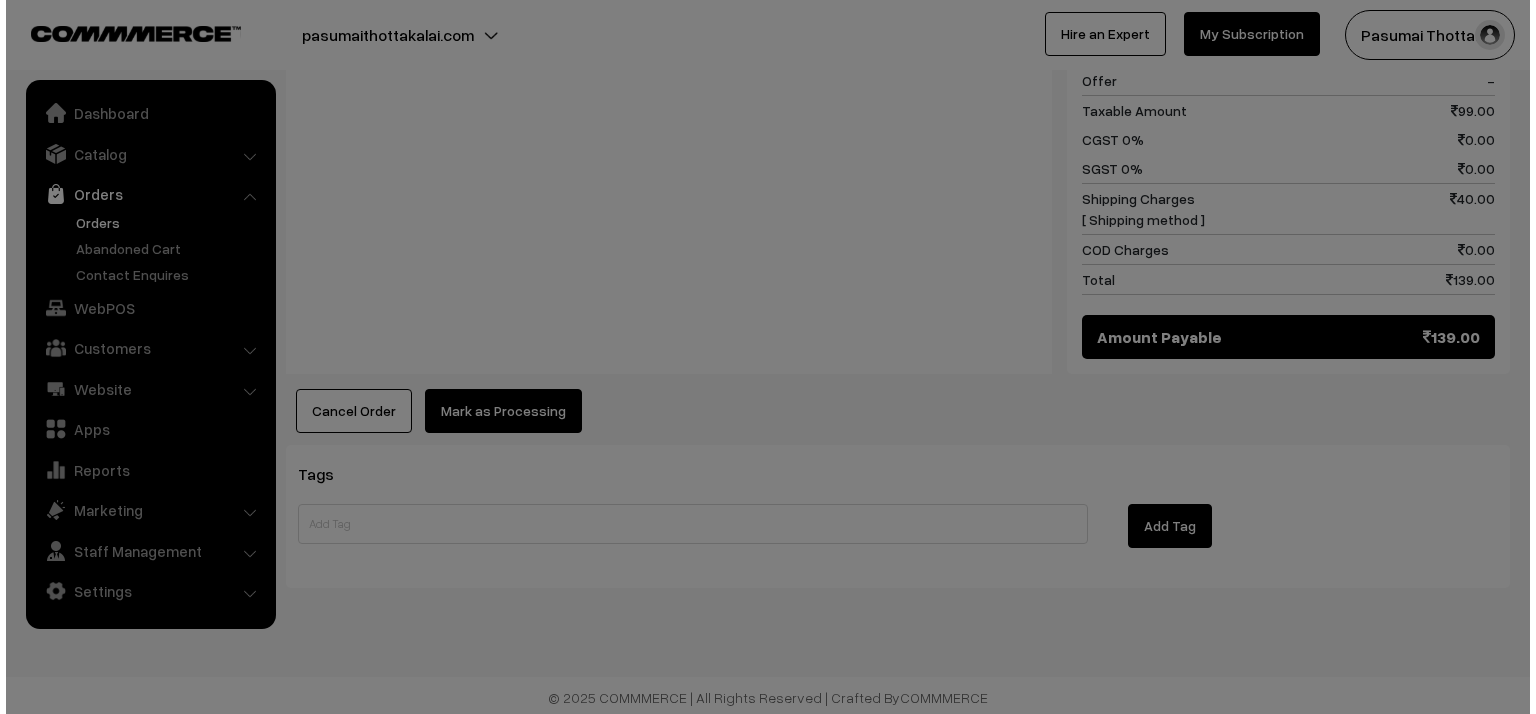 scroll, scrollTop: 966, scrollLeft: 0, axis: vertical 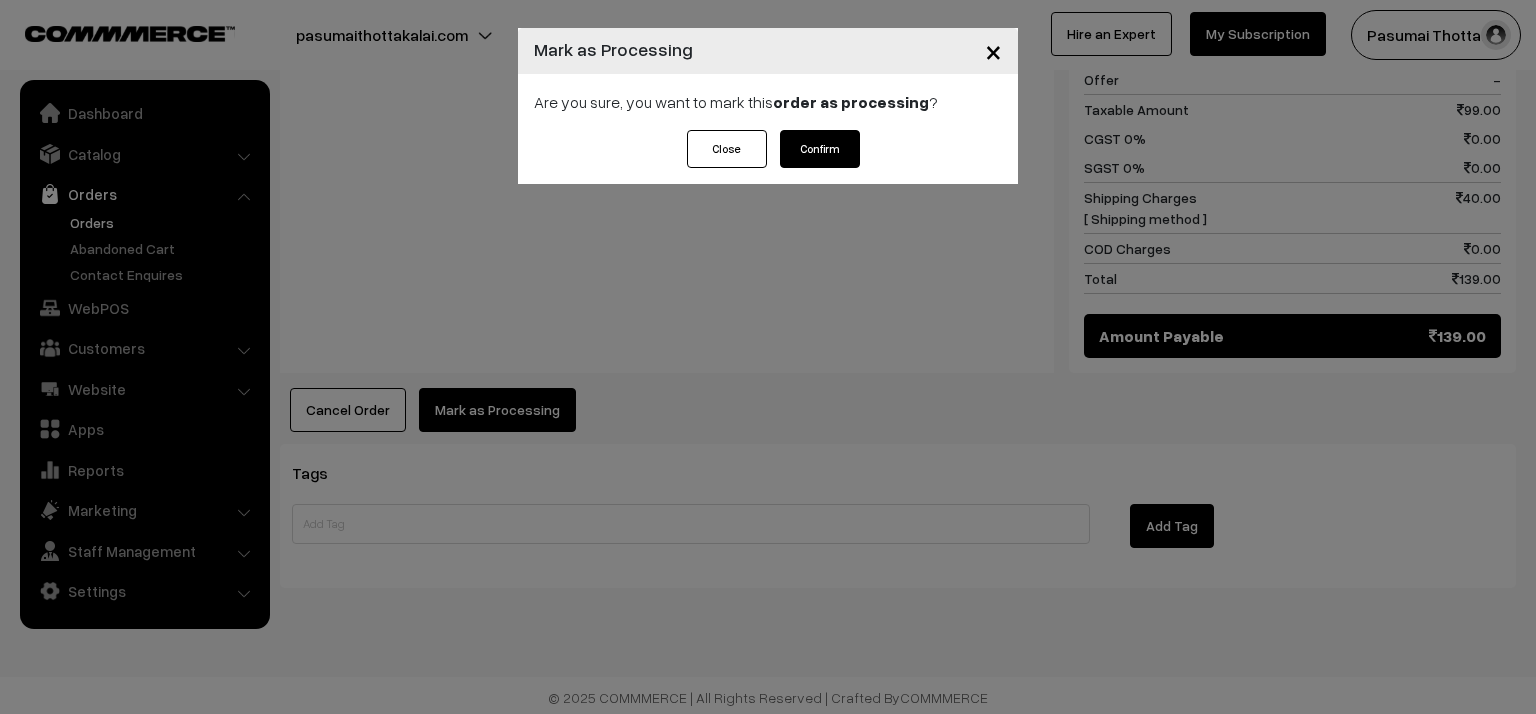click on "Confirm" at bounding box center (820, 149) 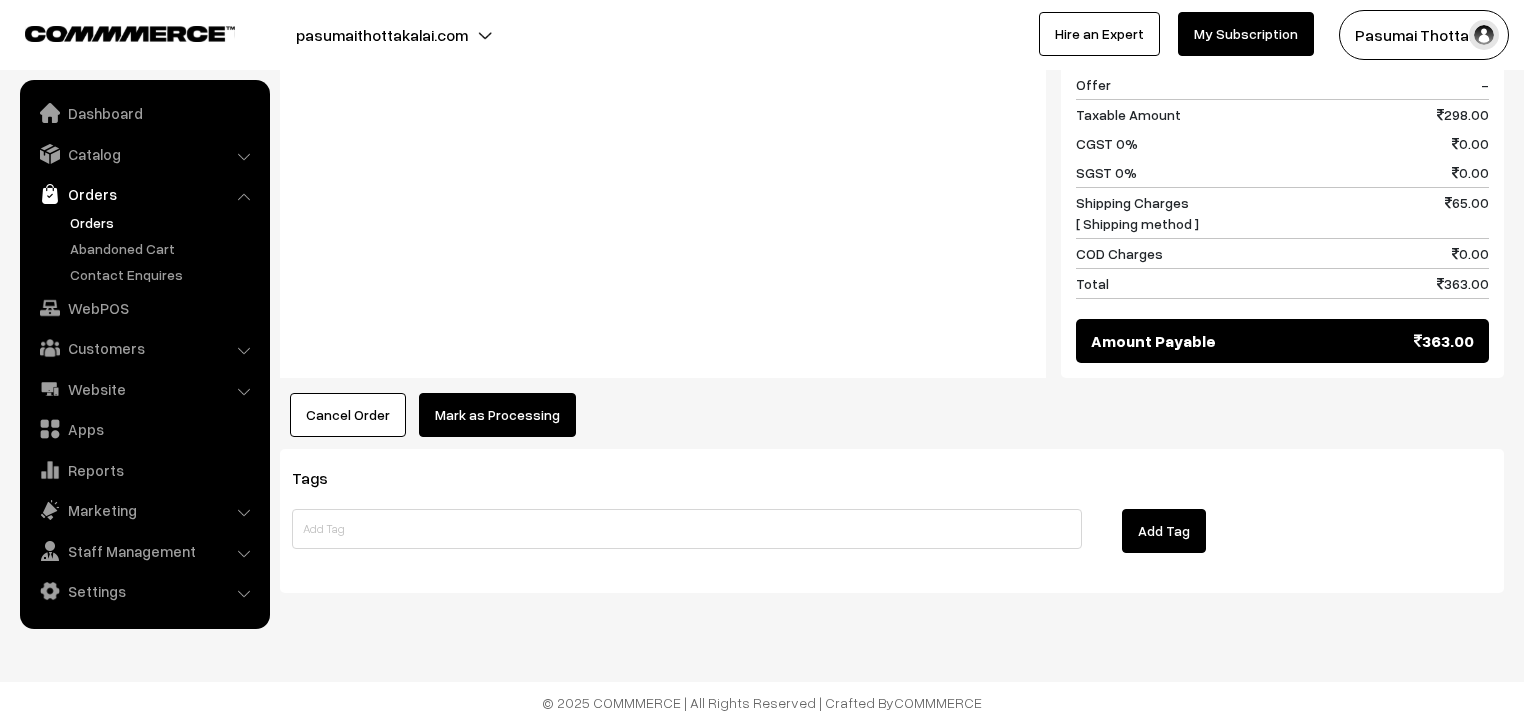 scroll, scrollTop: 1100, scrollLeft: 0, axis: vertical 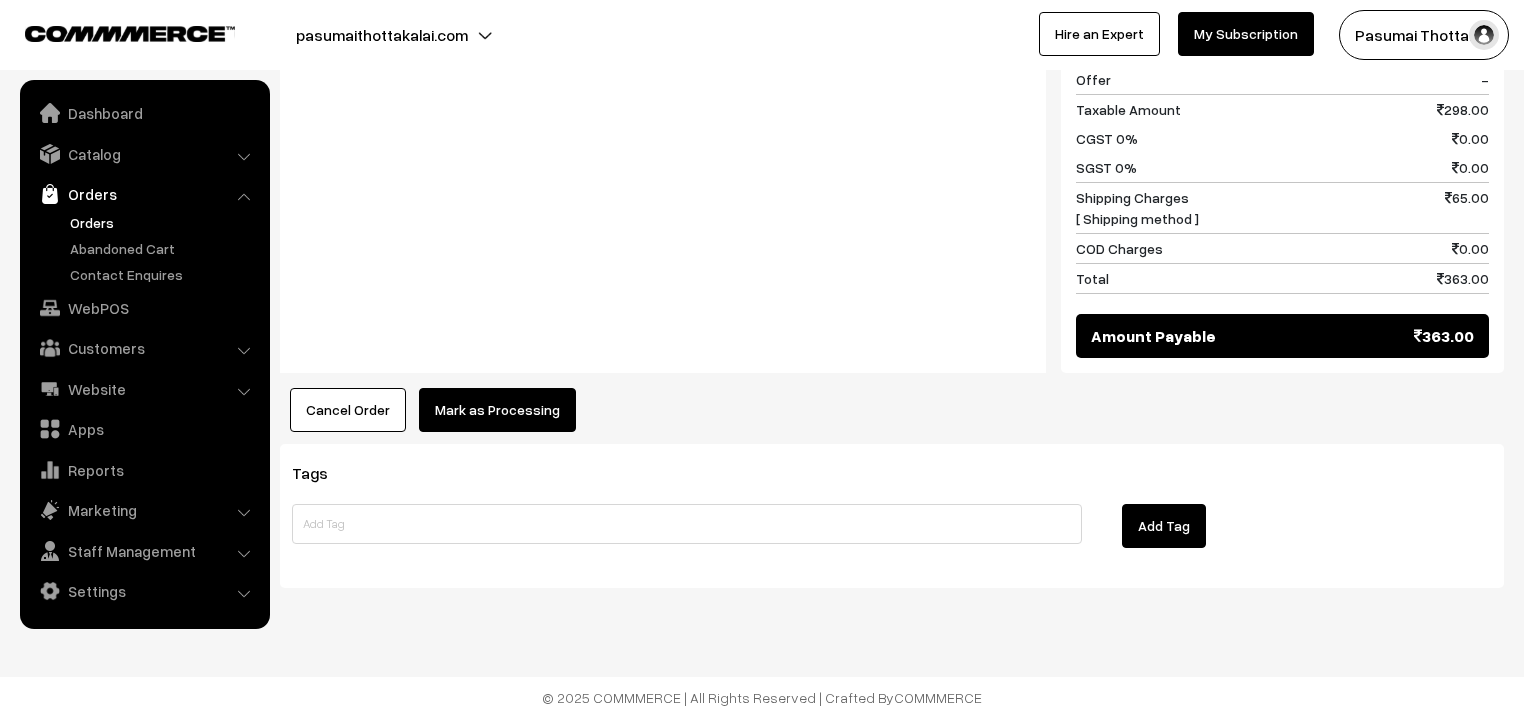 click on "Mark as Processing" at bounding box center [497, 410] 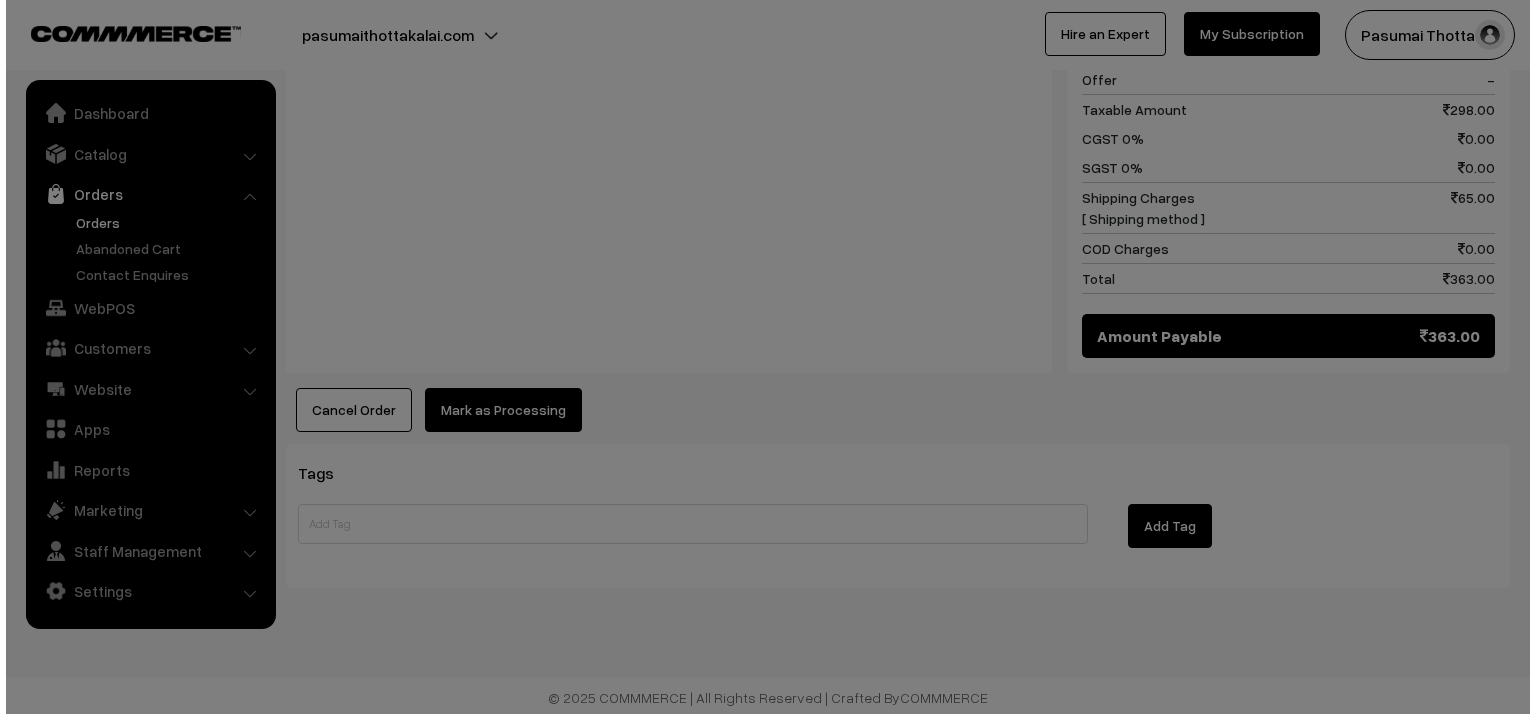 scroll, scrollTop: 1102, scrollLeft: 0, axis: vertical 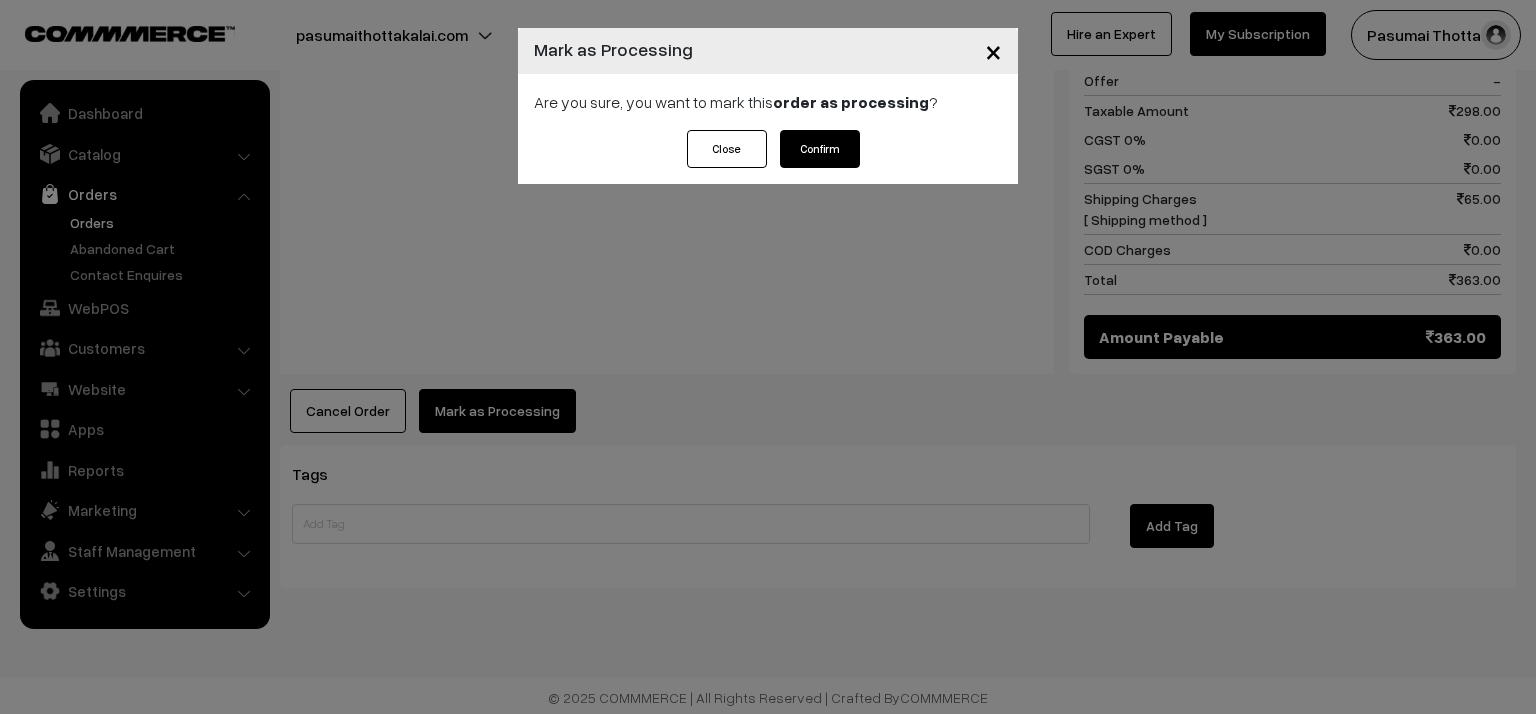 click on "Confirm" at bounding box center [820, 149] 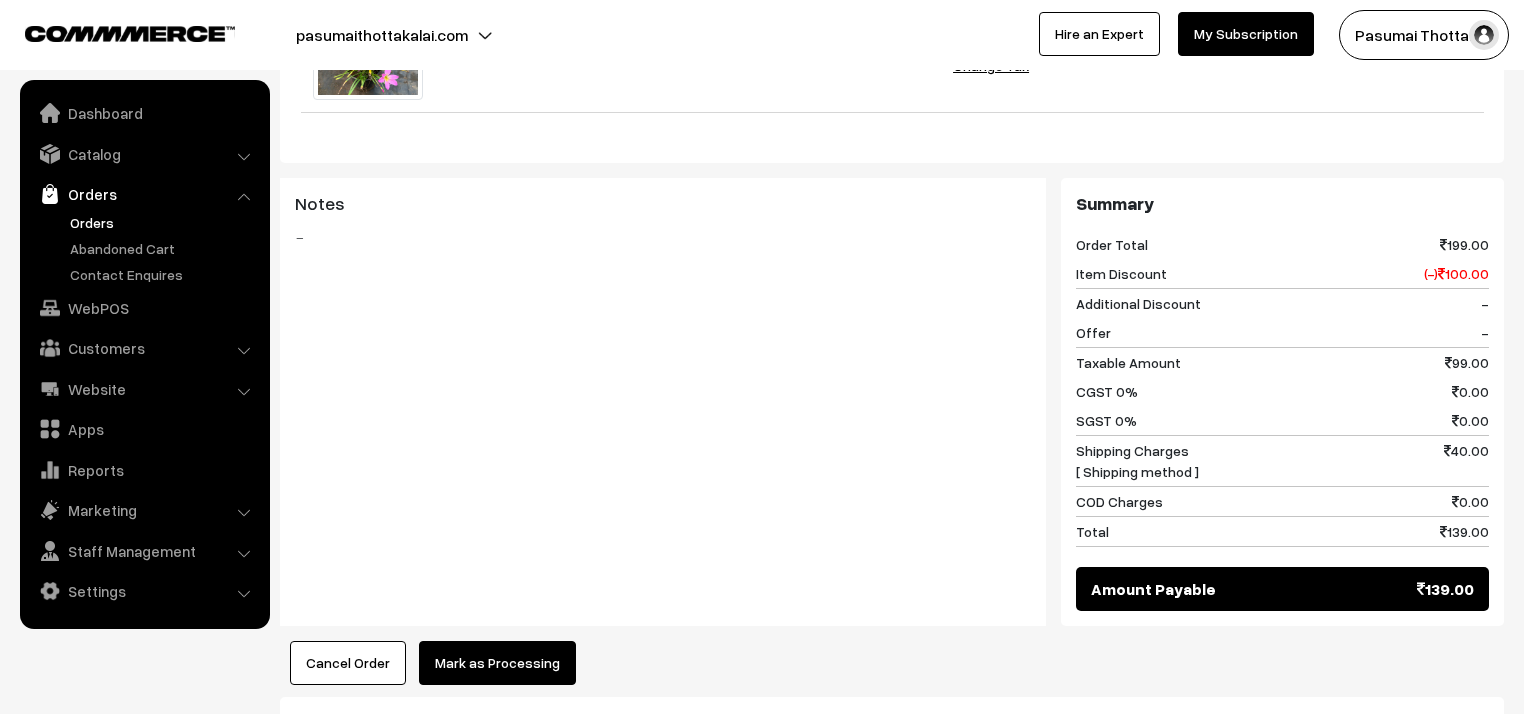 scroll, scrollTop: 960, scrollLeft: 0, axis: vertical 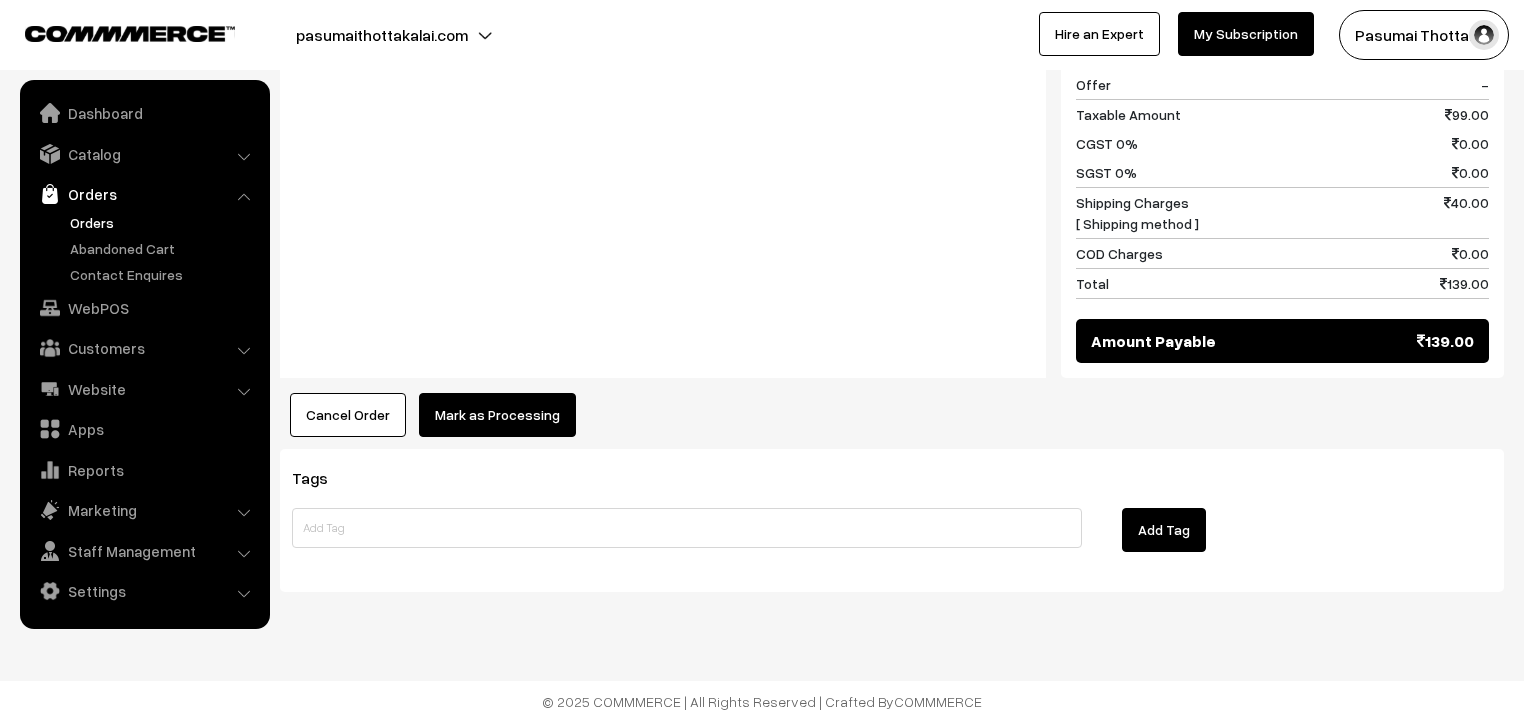 click on "Mark as Processing" at bounding box center [497, 415] 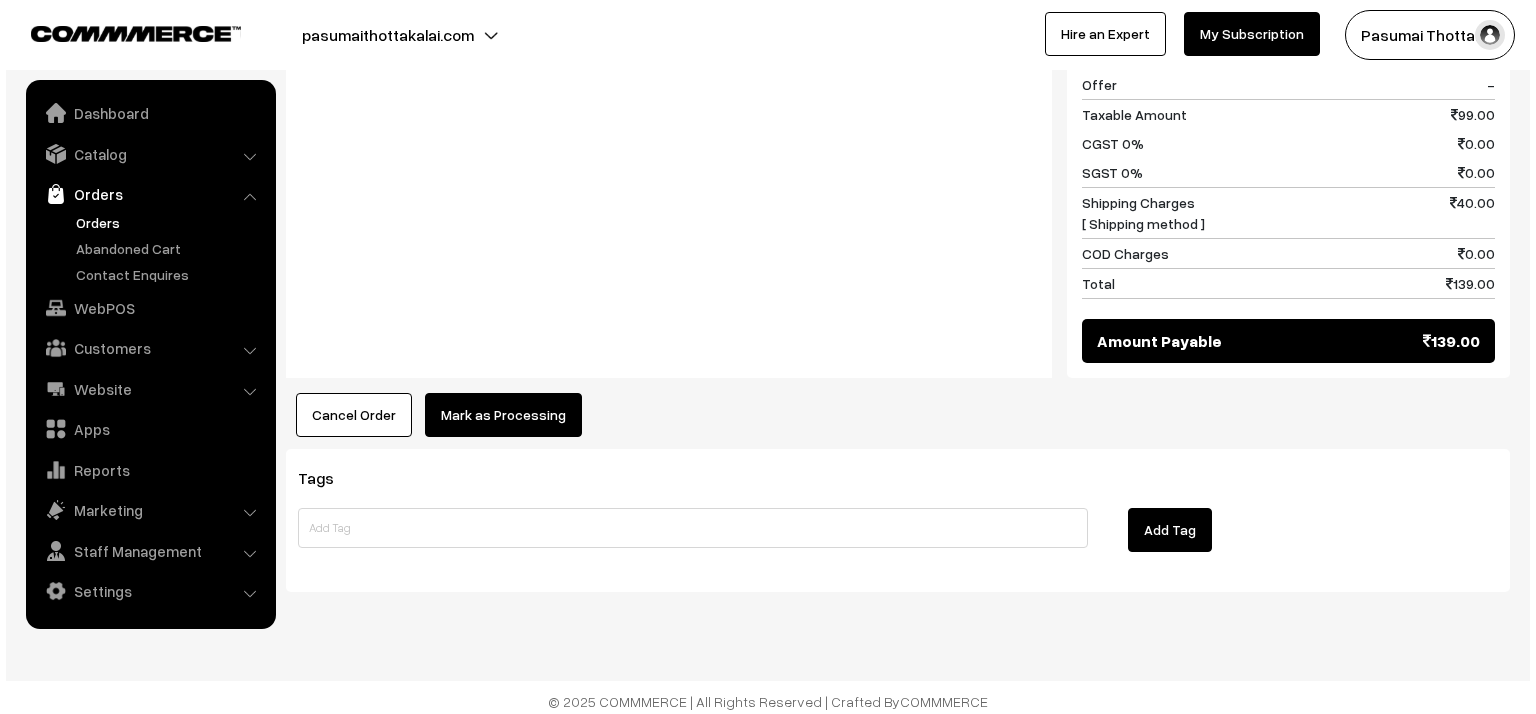scroll, scrollTop: 961, scrollLeft: 0, axis: vertical 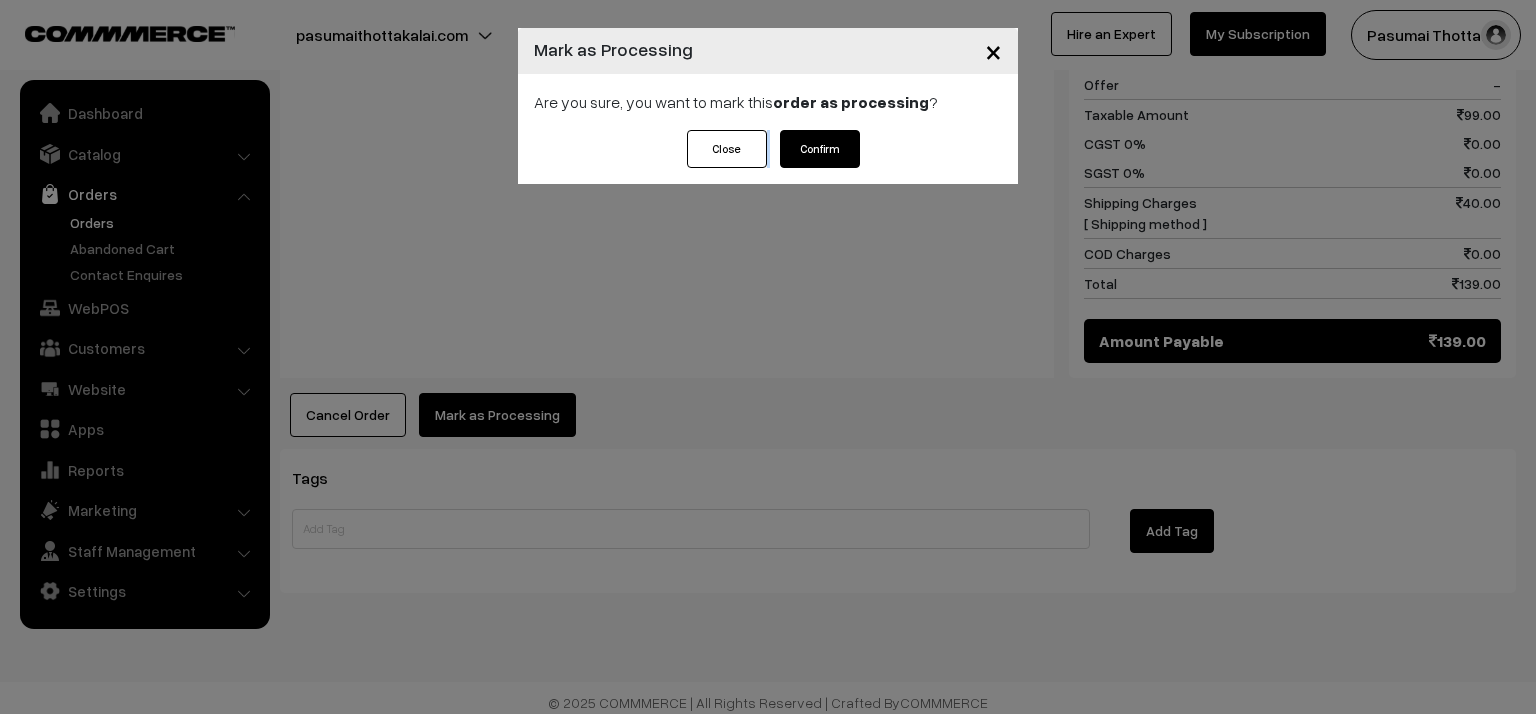 click on "Close
Confirm" at bounding box center [768, 149] 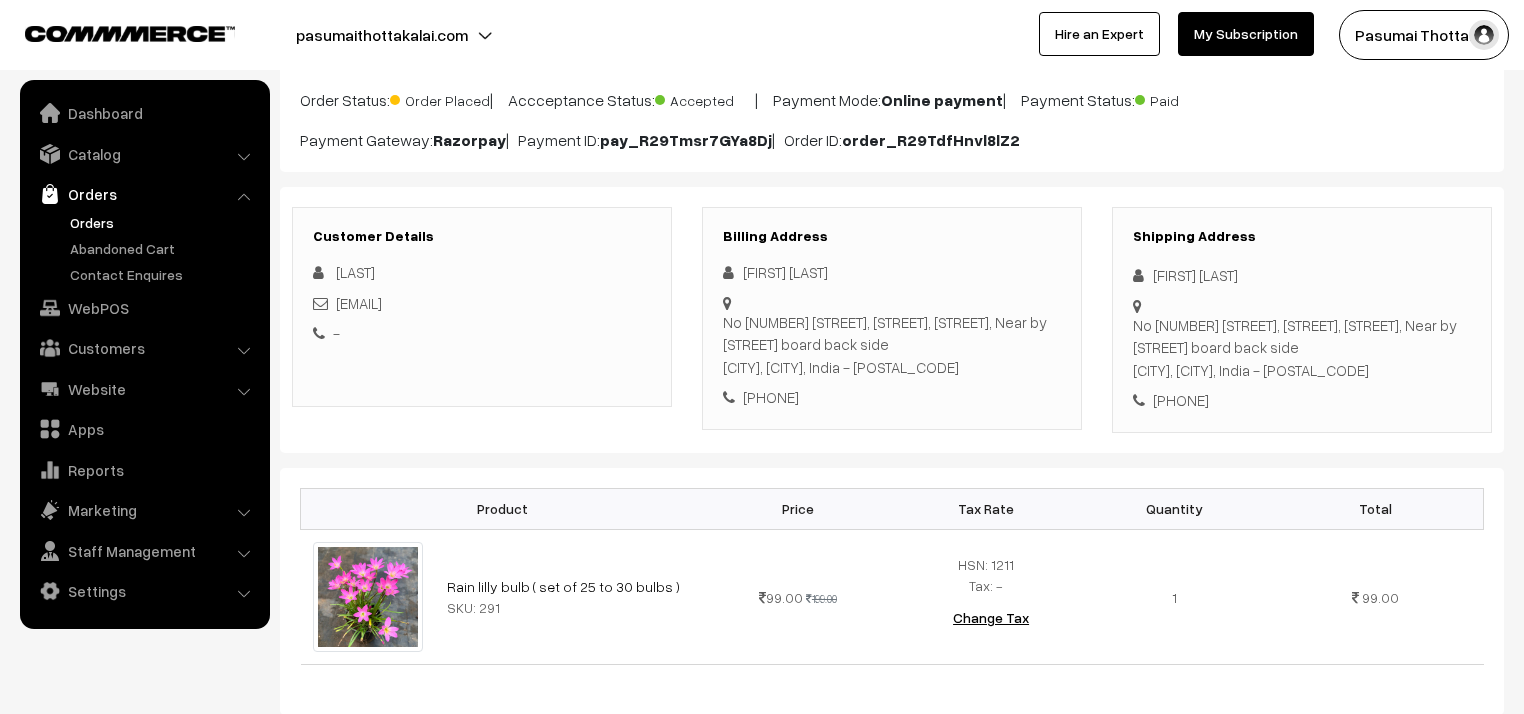 scroll, scrollTop: 240, scrollLeft: 0, axis: vertical 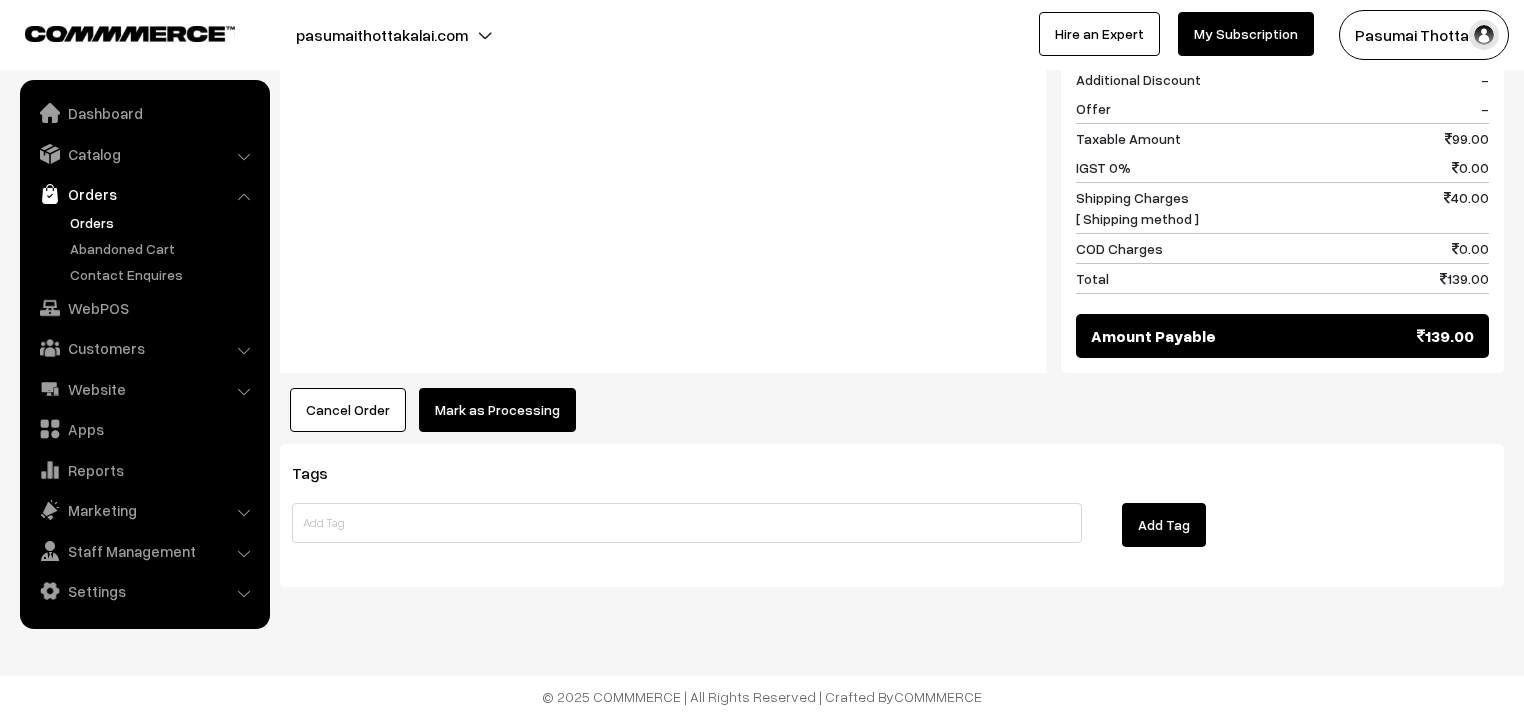 click on "Mark as Processing" at bounding box center [497, 410] 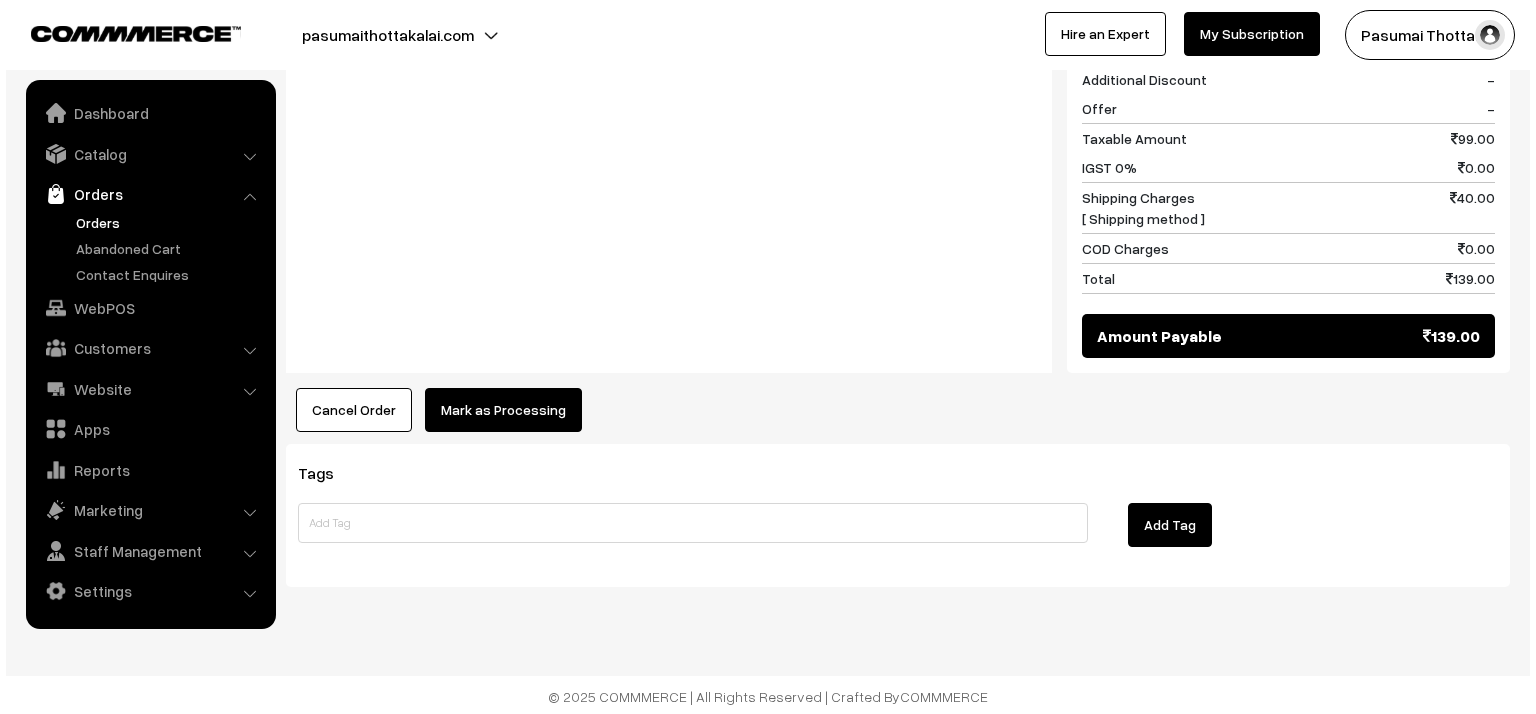 scroll, scrollTop: 936, scrollLeft: 0, axis: vertical 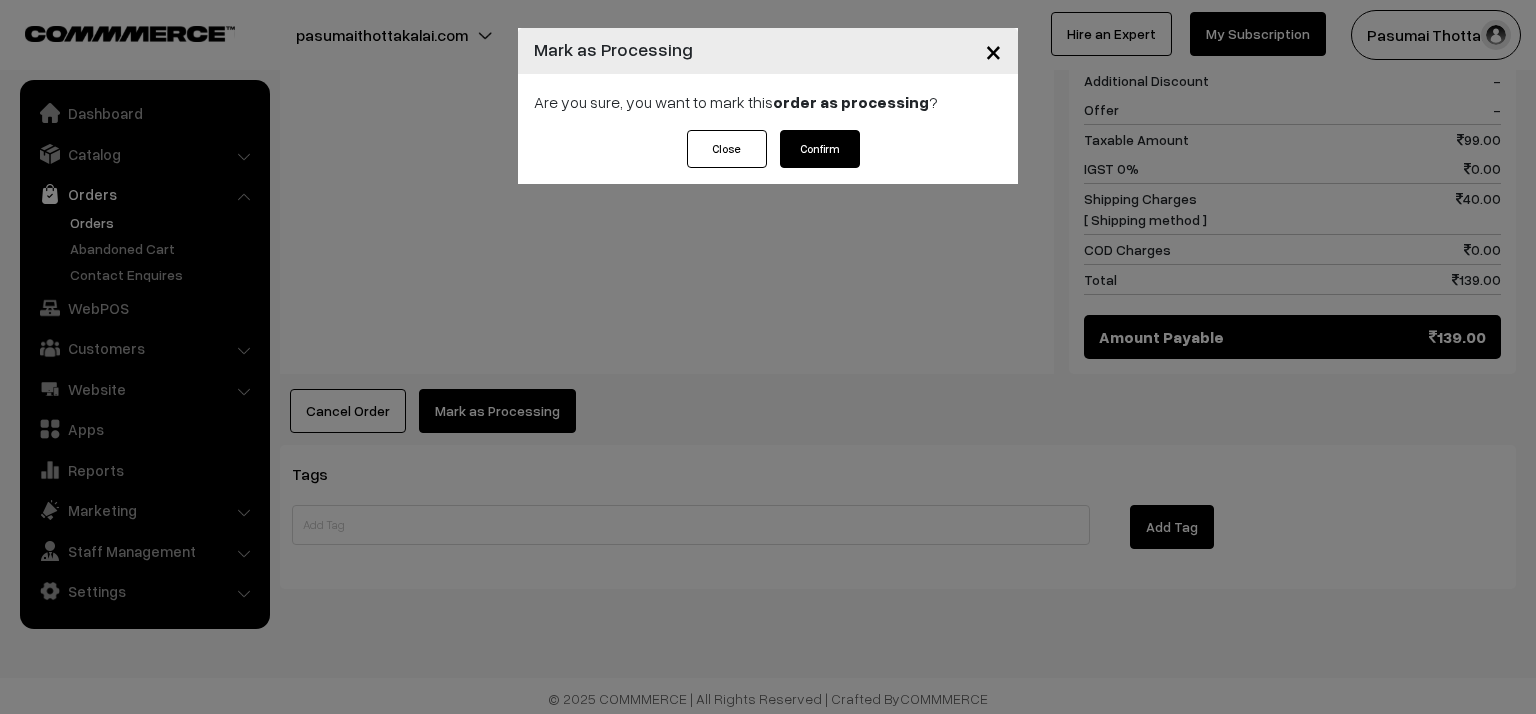 click on "Confirm" at bounding box center [820, 149] 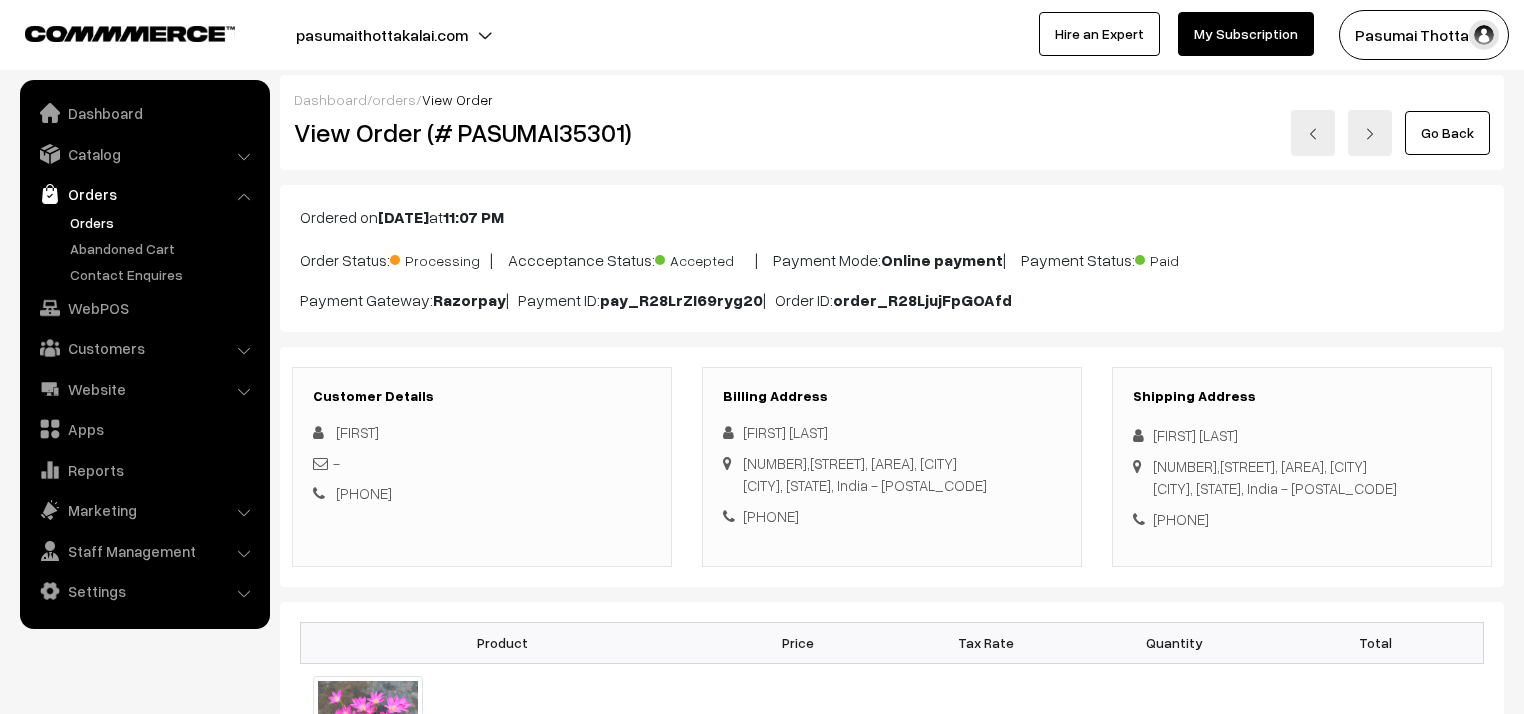 scroll, scrollTop: 0, scrollLeft: 0, axis: both 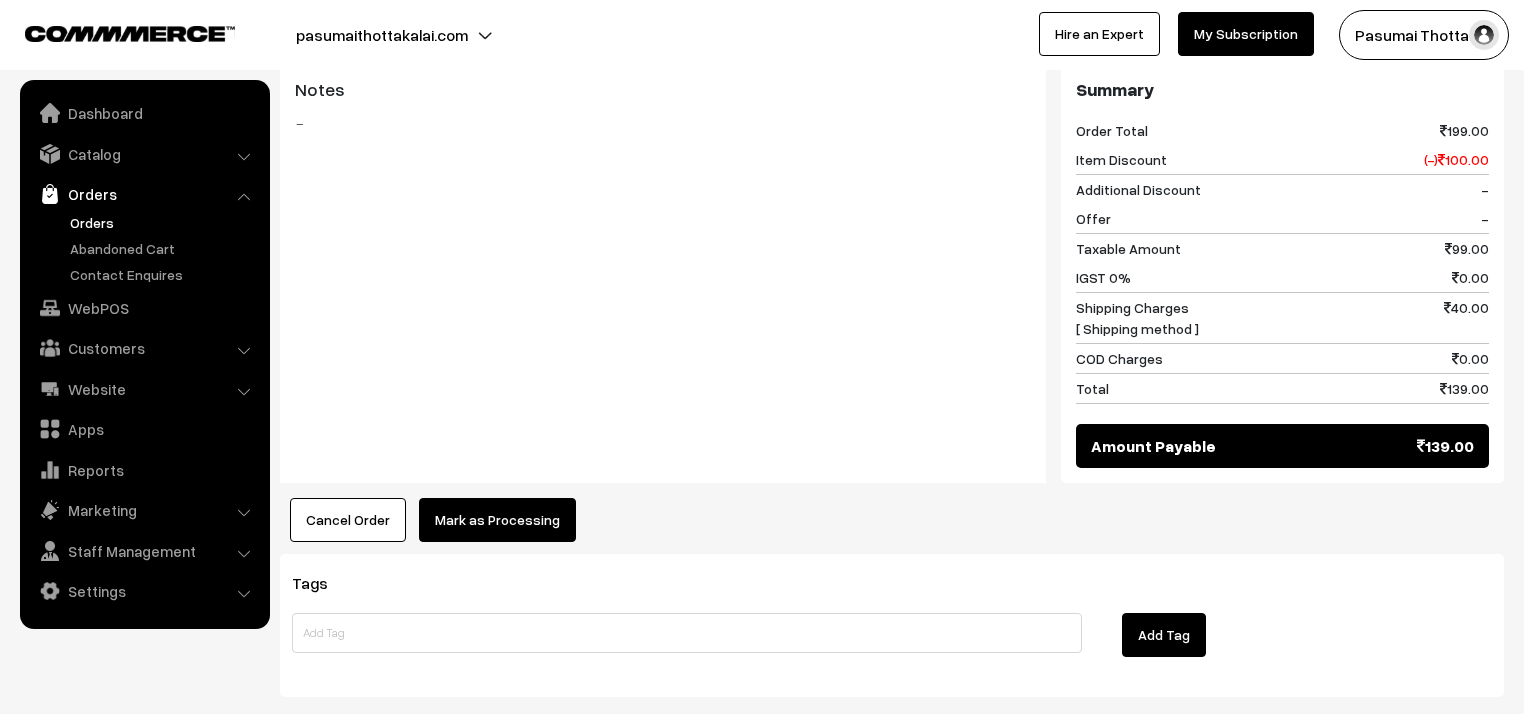 click on "Mark as Processing" at bounding box center [497, 520] 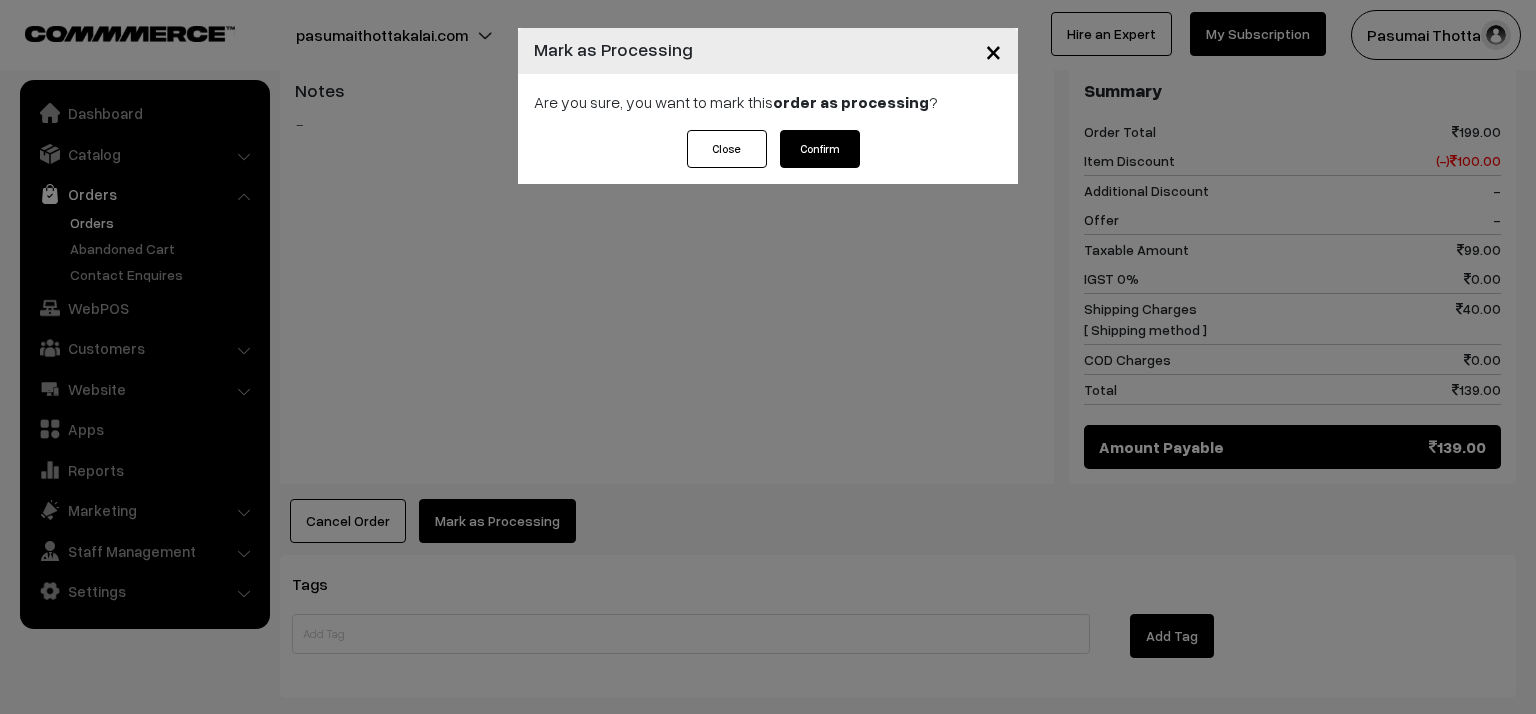 drag, startPoint x: 811, startPoint y: 175, endPoint x: 813, endPoint y: 164, distance: 11.18034 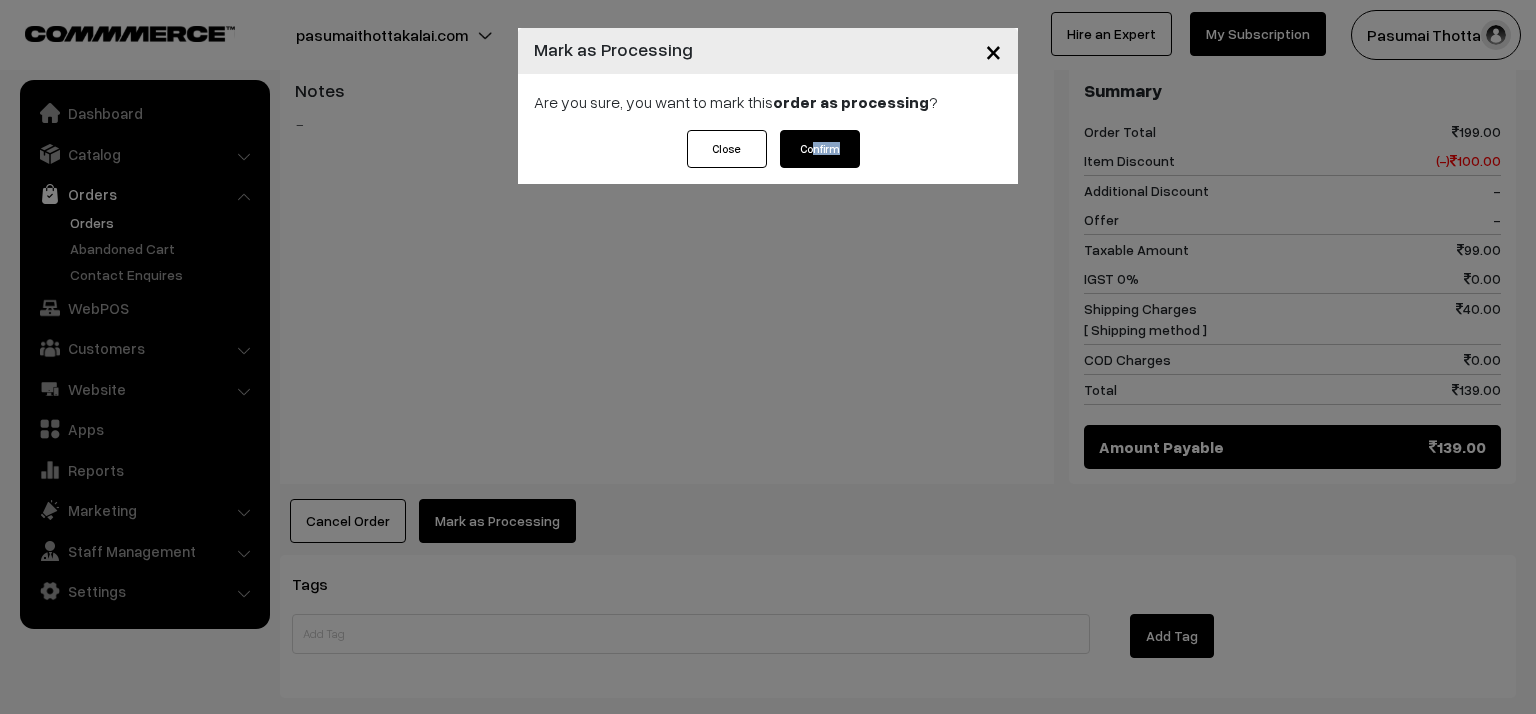 click on "Confirm" at bounding box center (820, 149) 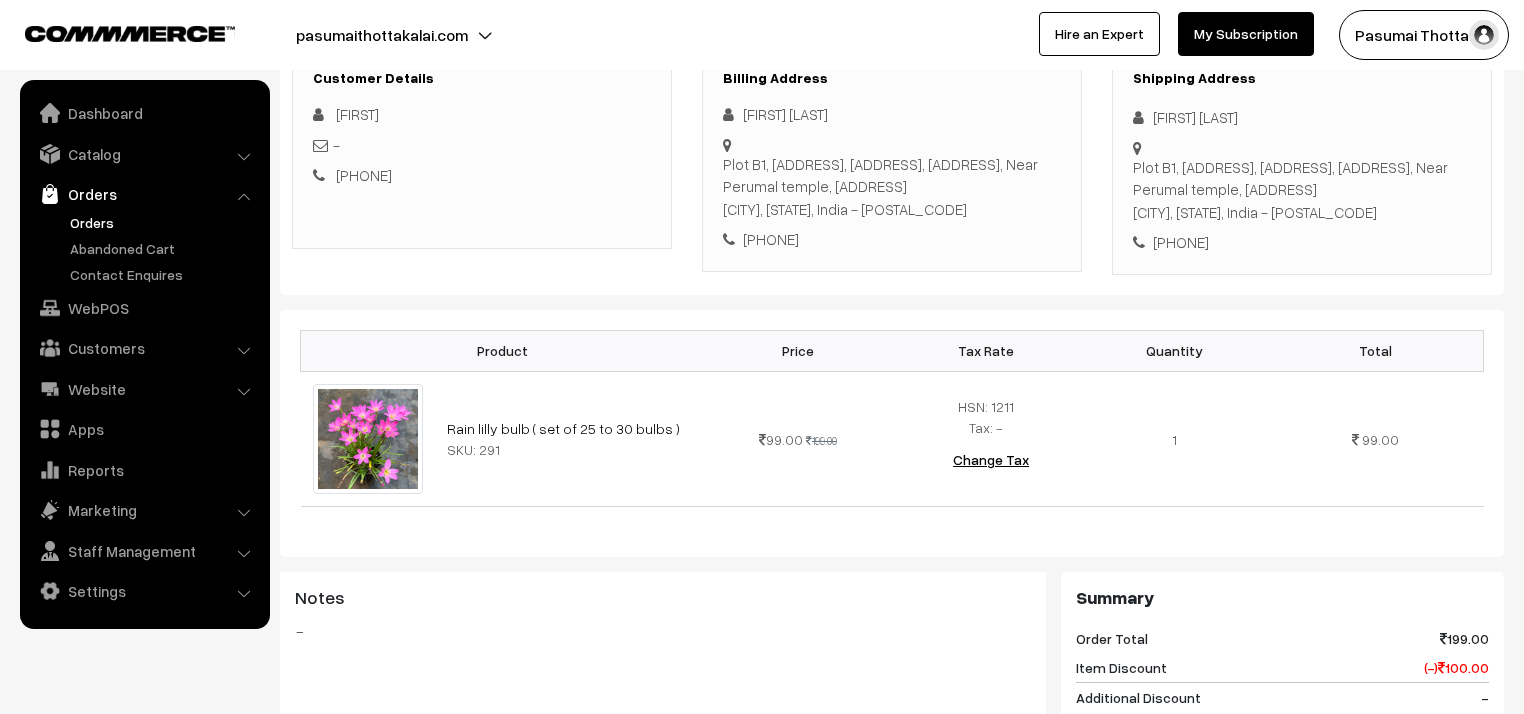 scroll, scrollTop: 320, scrollLeft: 0, axis: vertical 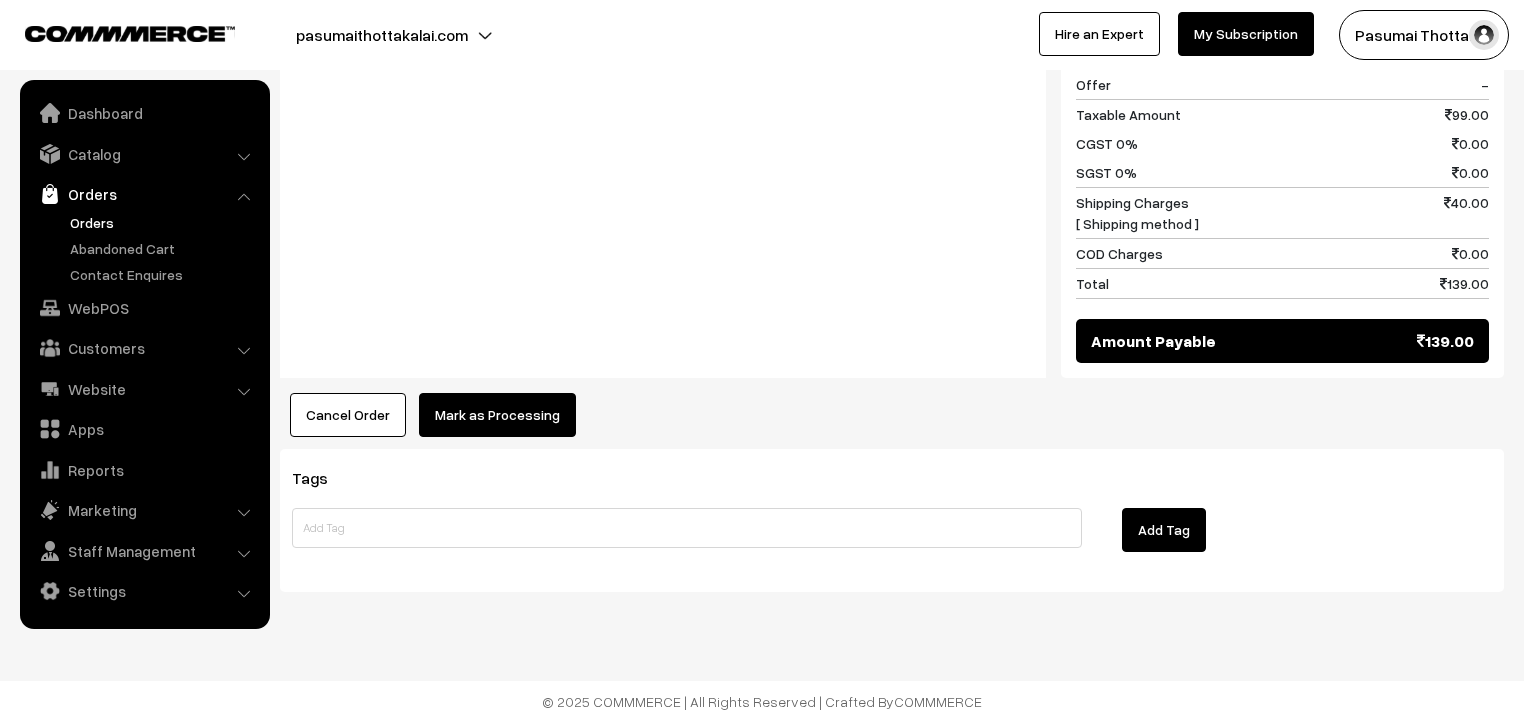 click on "Mark as Processing" at bounding box center [497, 415] 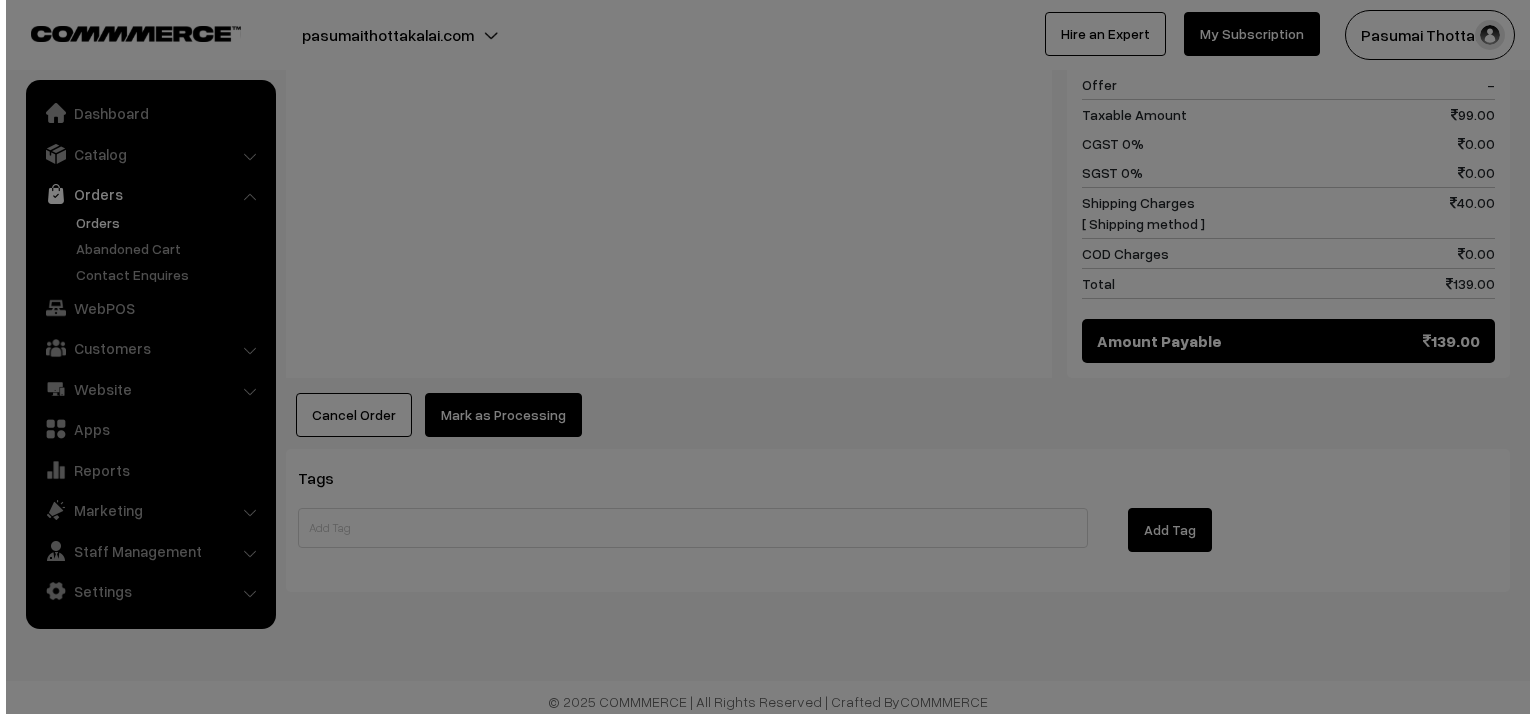 scroll, scrollTop: 961, scrollLeft: 0, axis: vertical 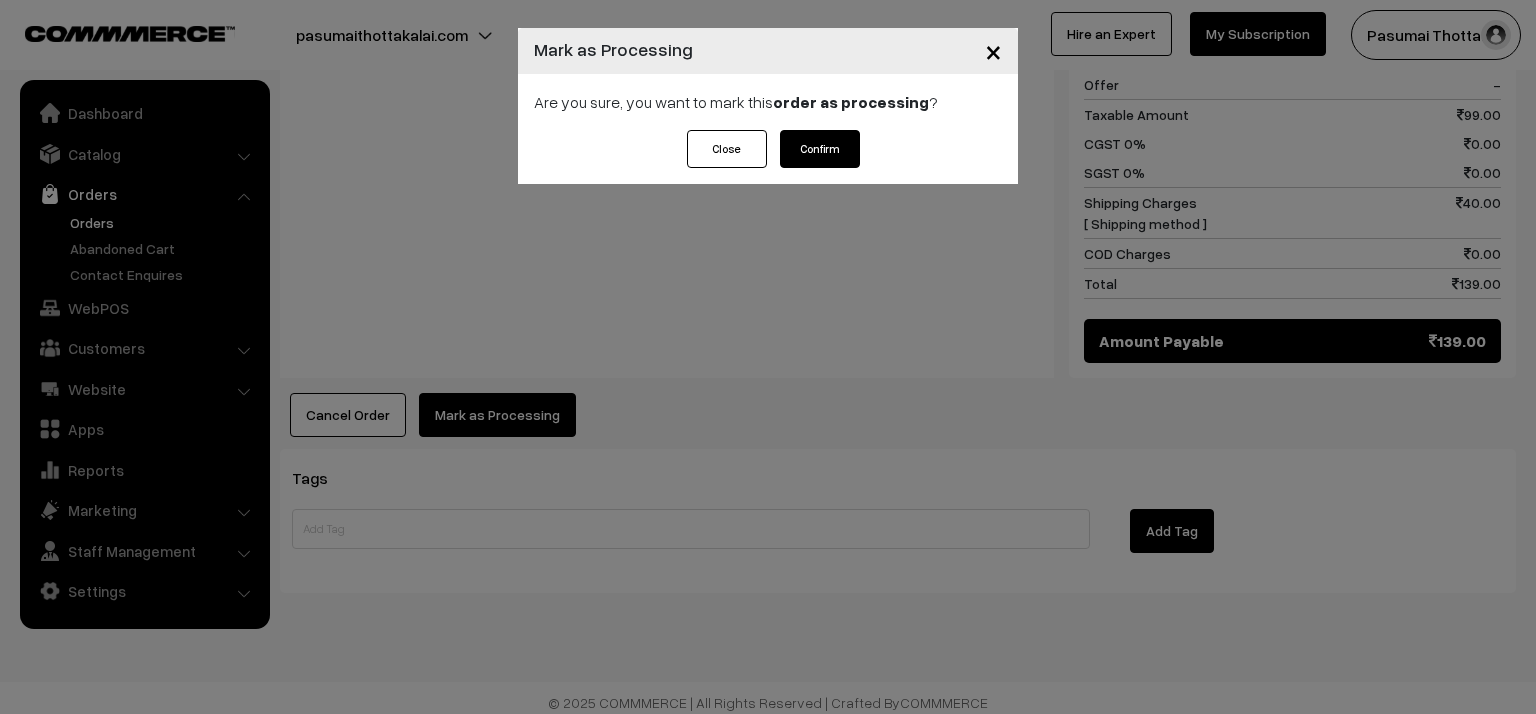 click on "Are you sure, you want to mark this  order as processing  ?" at bounding box center [768, 102] 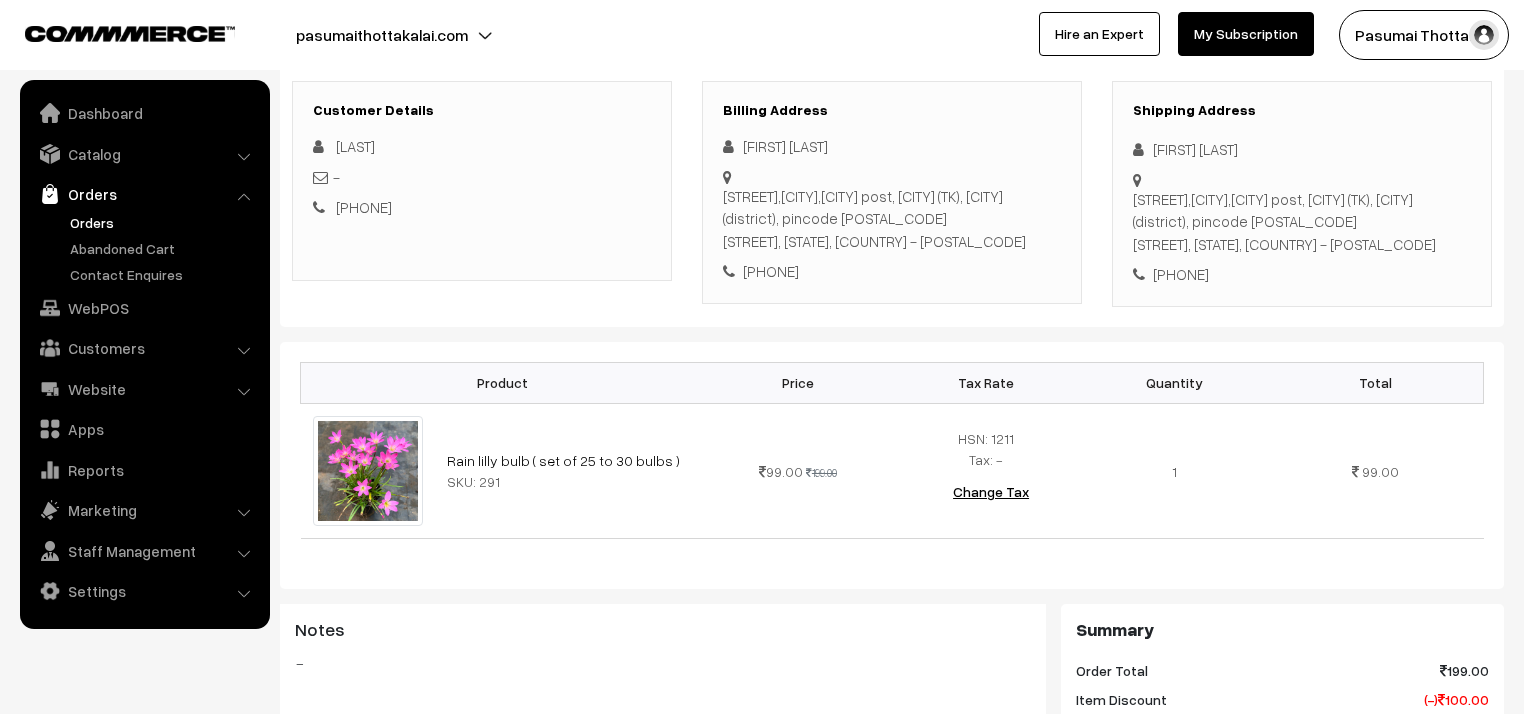 scroll, scrollTop: 320, scrollLeft: 0, axis: vertical 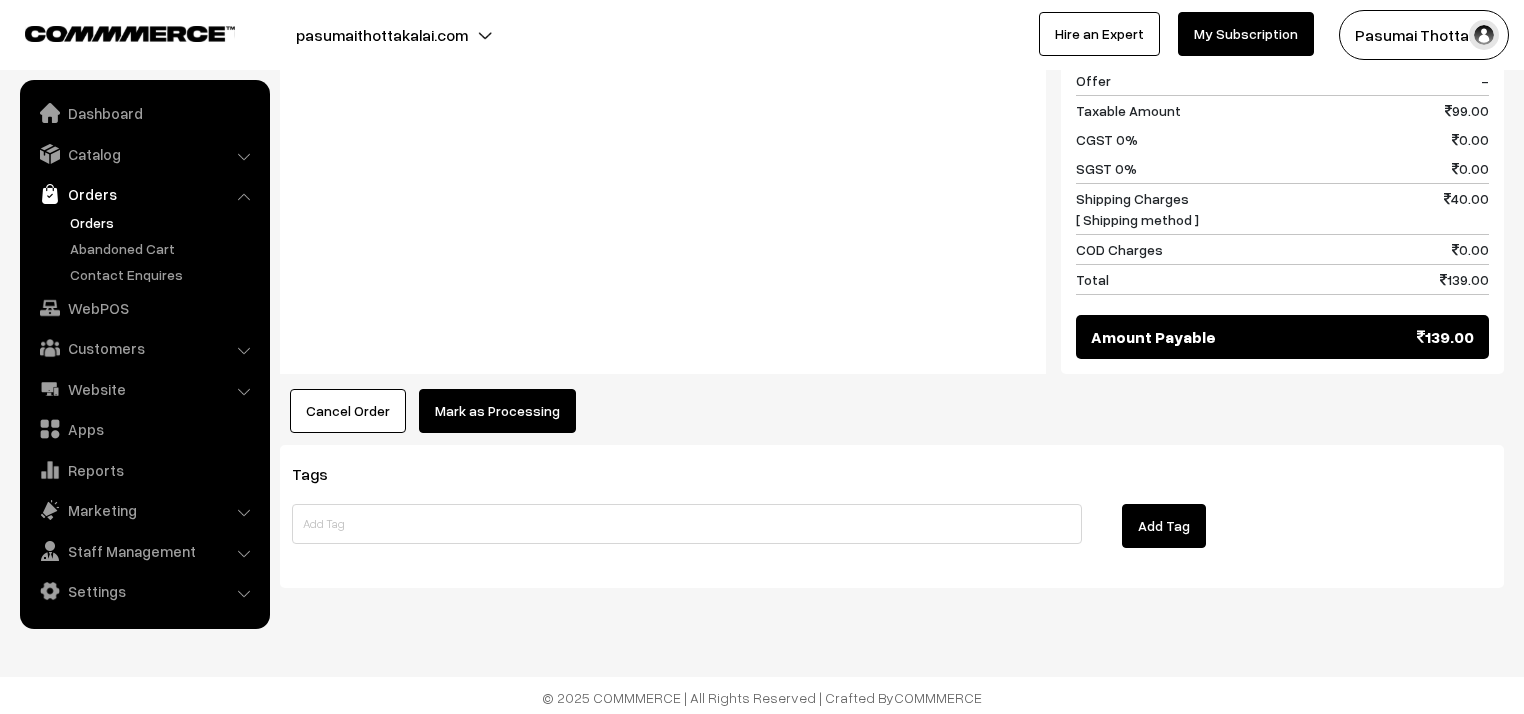click on "Mark as Processing" at bounding box center [497, 411] 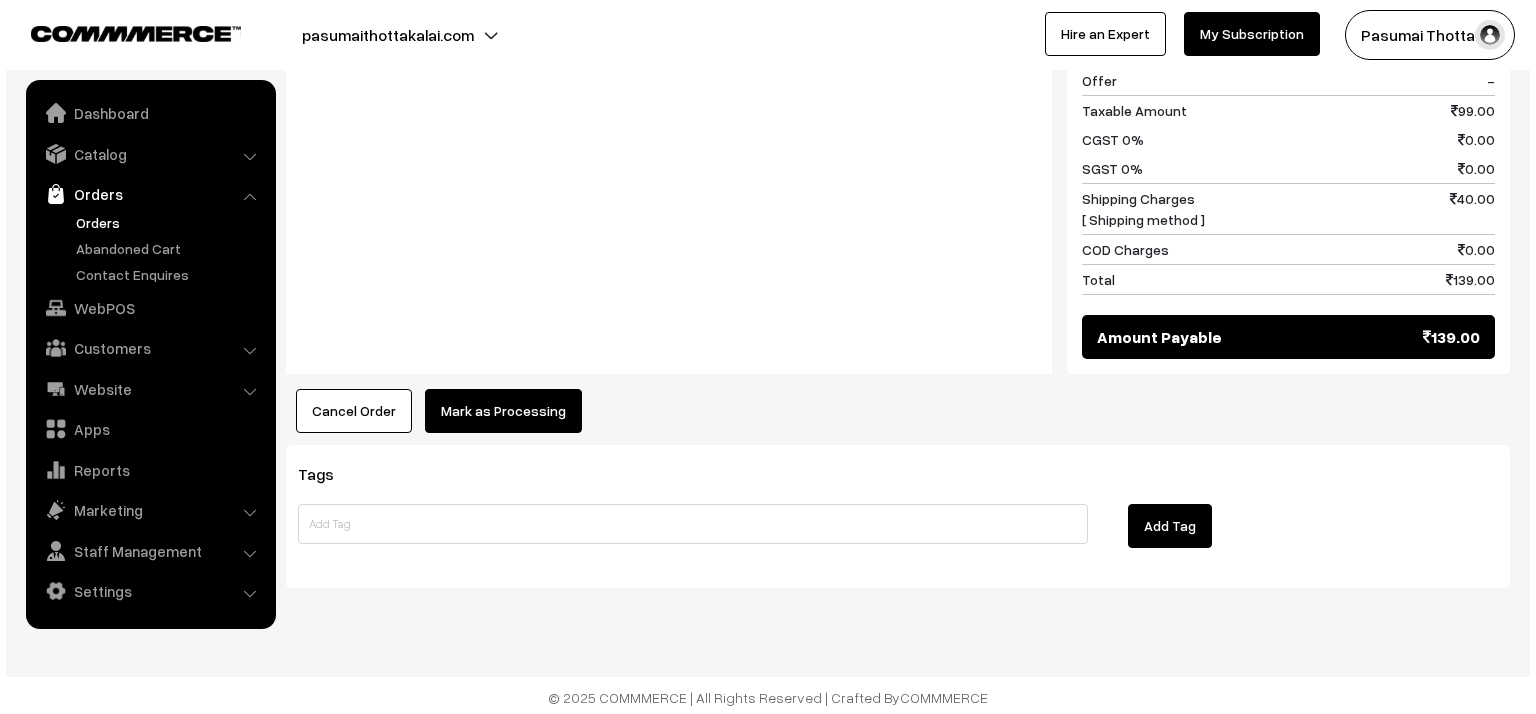 scroll, scrollTop: 966, scrollLeft: 0, axis: vertical 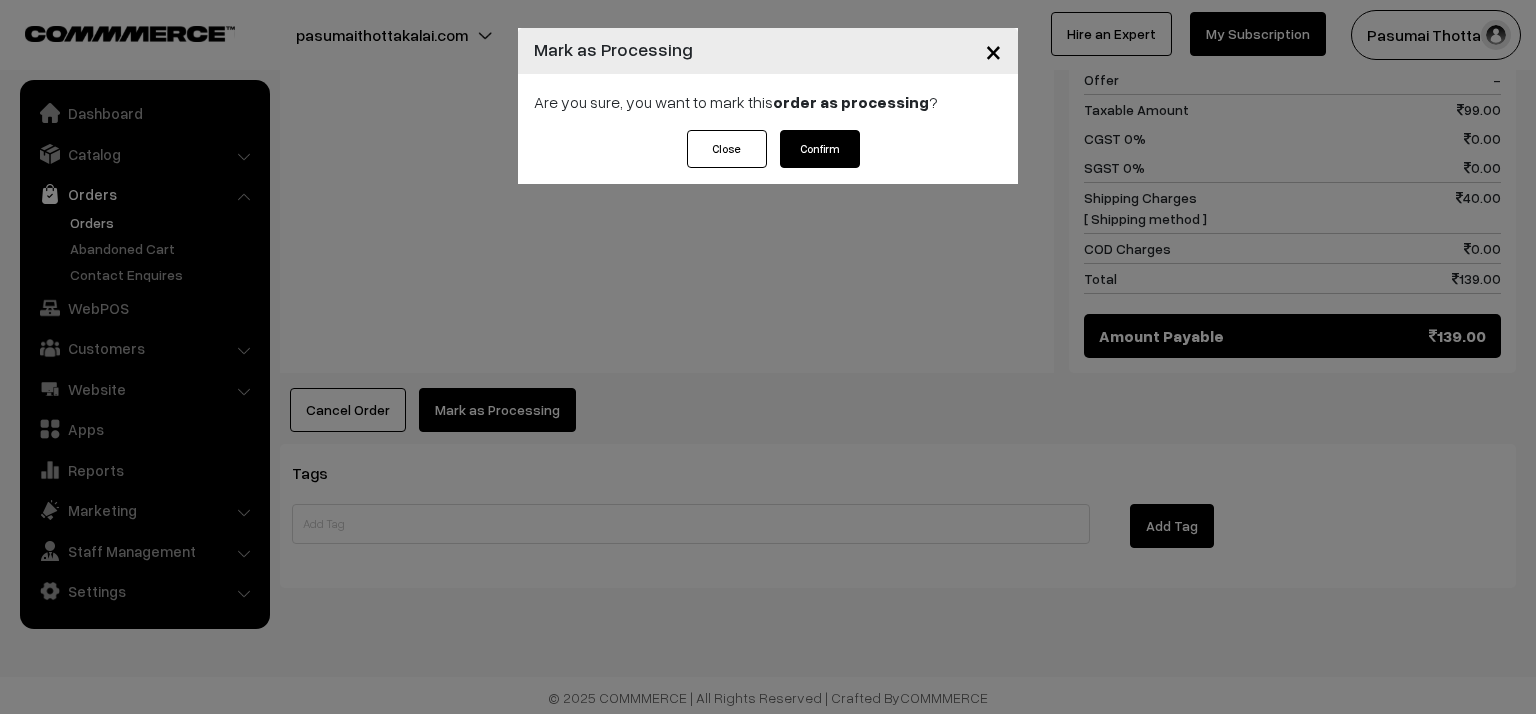 click on "Confirm" at bounding box center [820, 149] 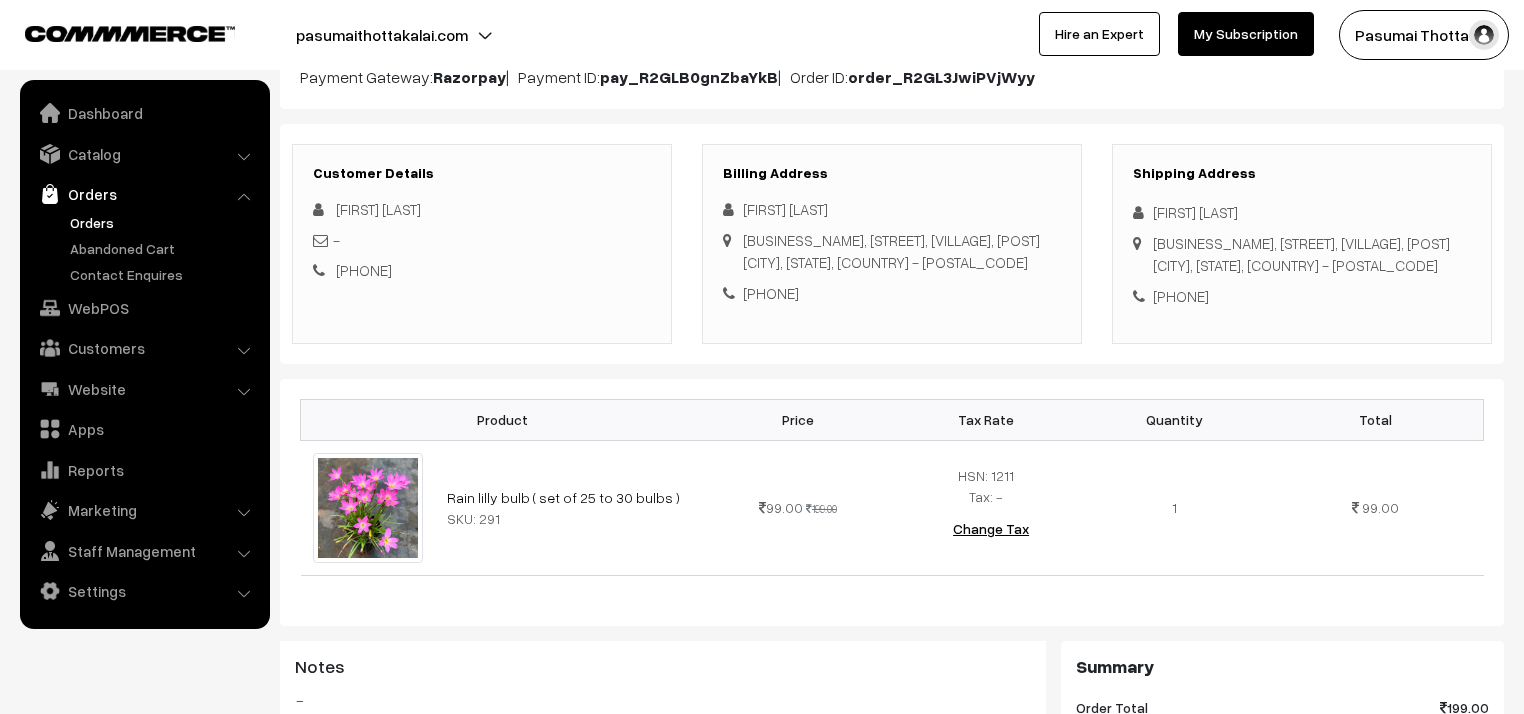 scroll, scrollTop: 320, scrollLeft: 0, axis: vertical 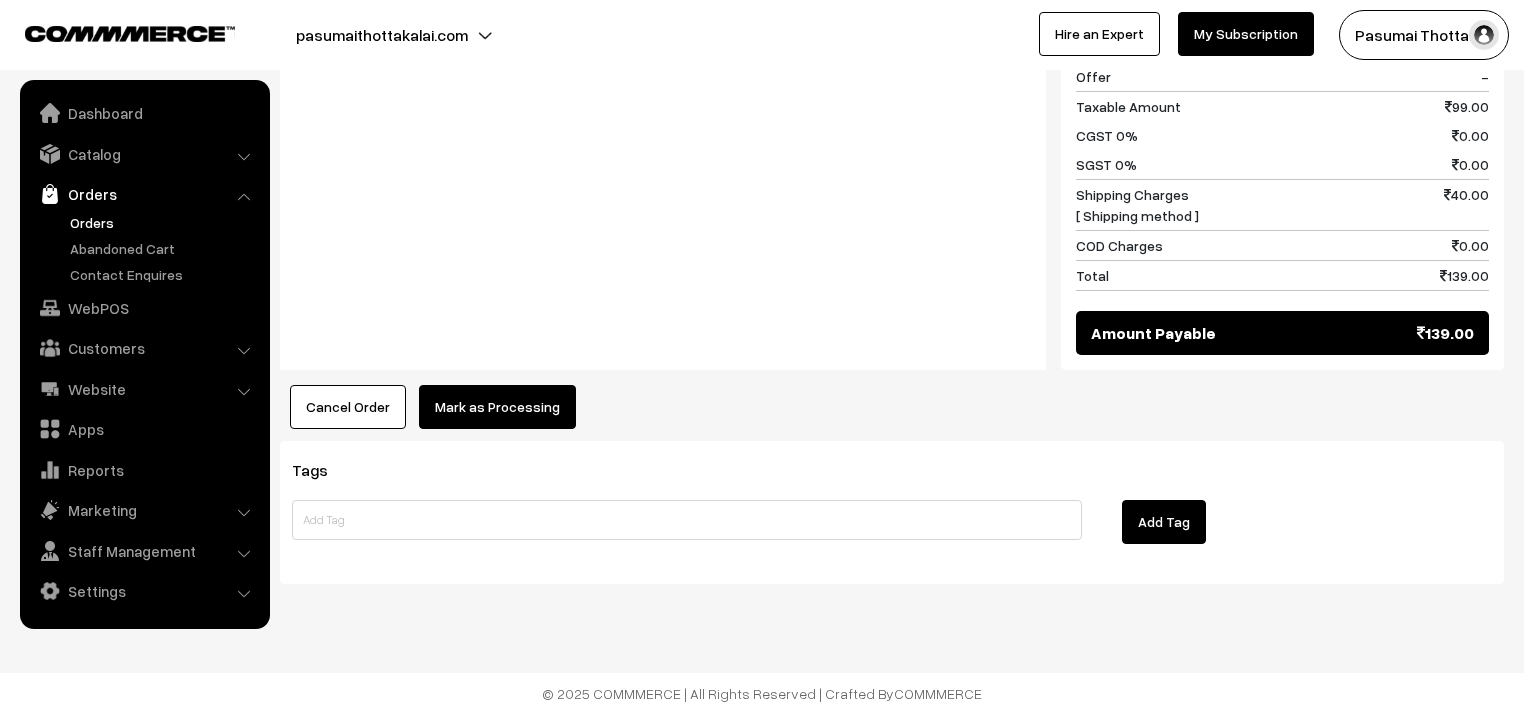 click on "Mark as Processing" at bounding box center (497, 407) 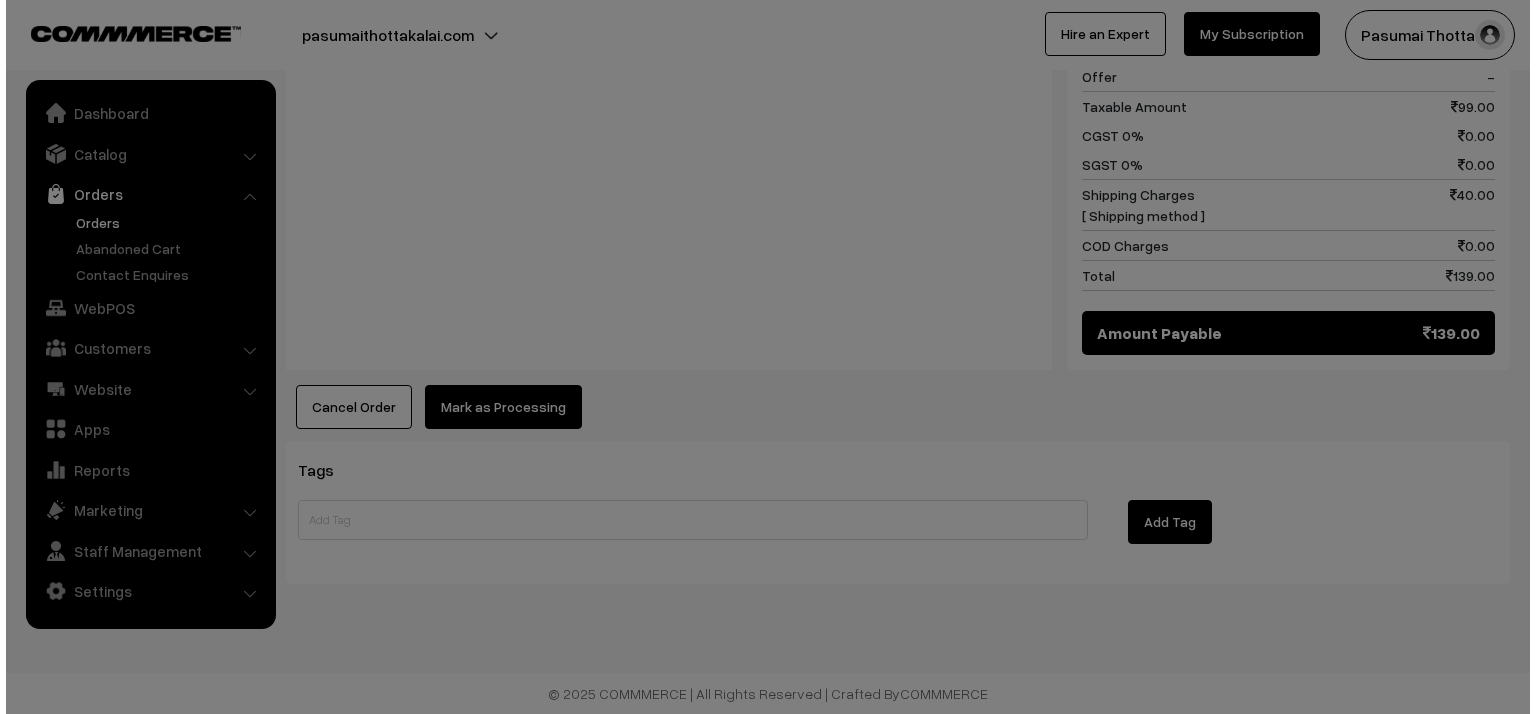 scroll, scrollTop: 966, scrollLeft: 0, axis: vertical 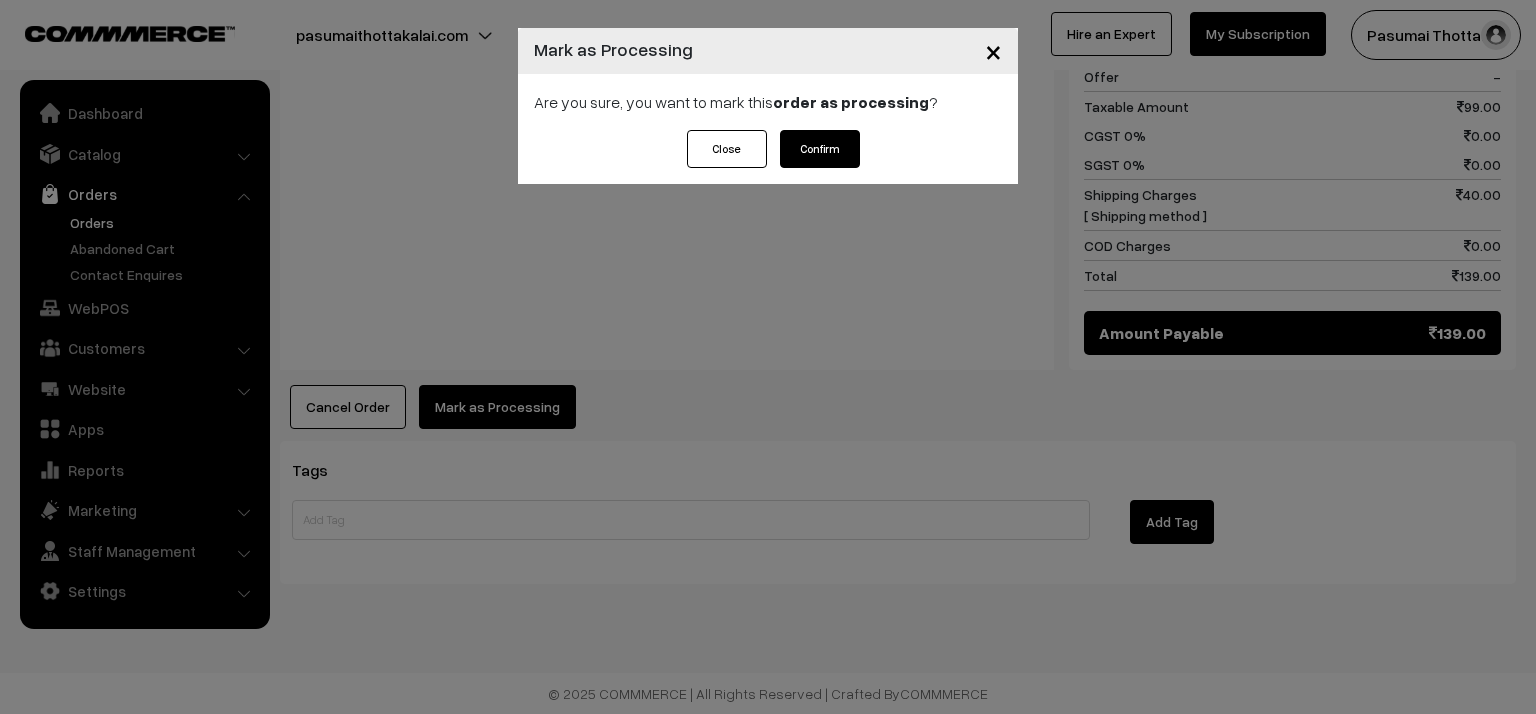 click on "Confirm" at bounding box center (820, 149) 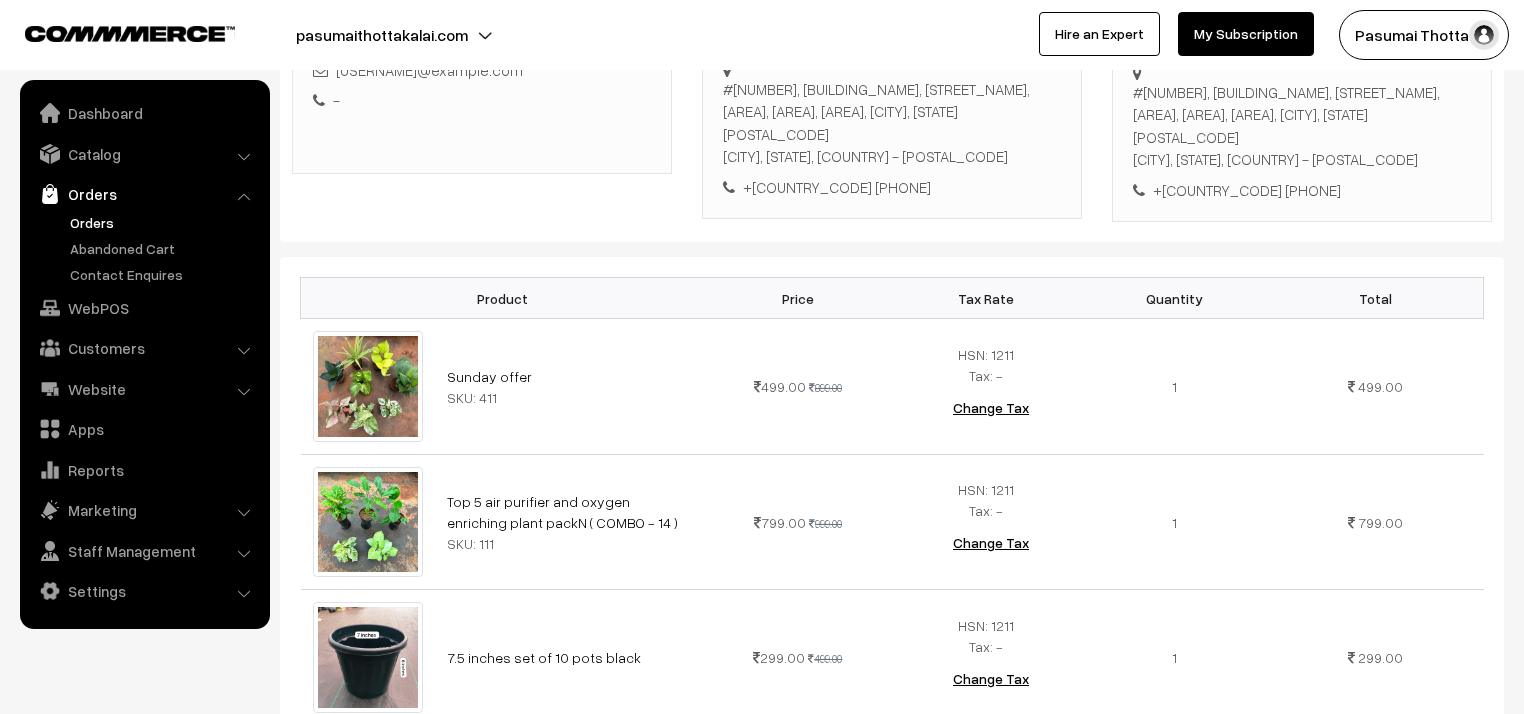 scroll, scrollTop: 560, scrollLeft: 0, axis: vertical 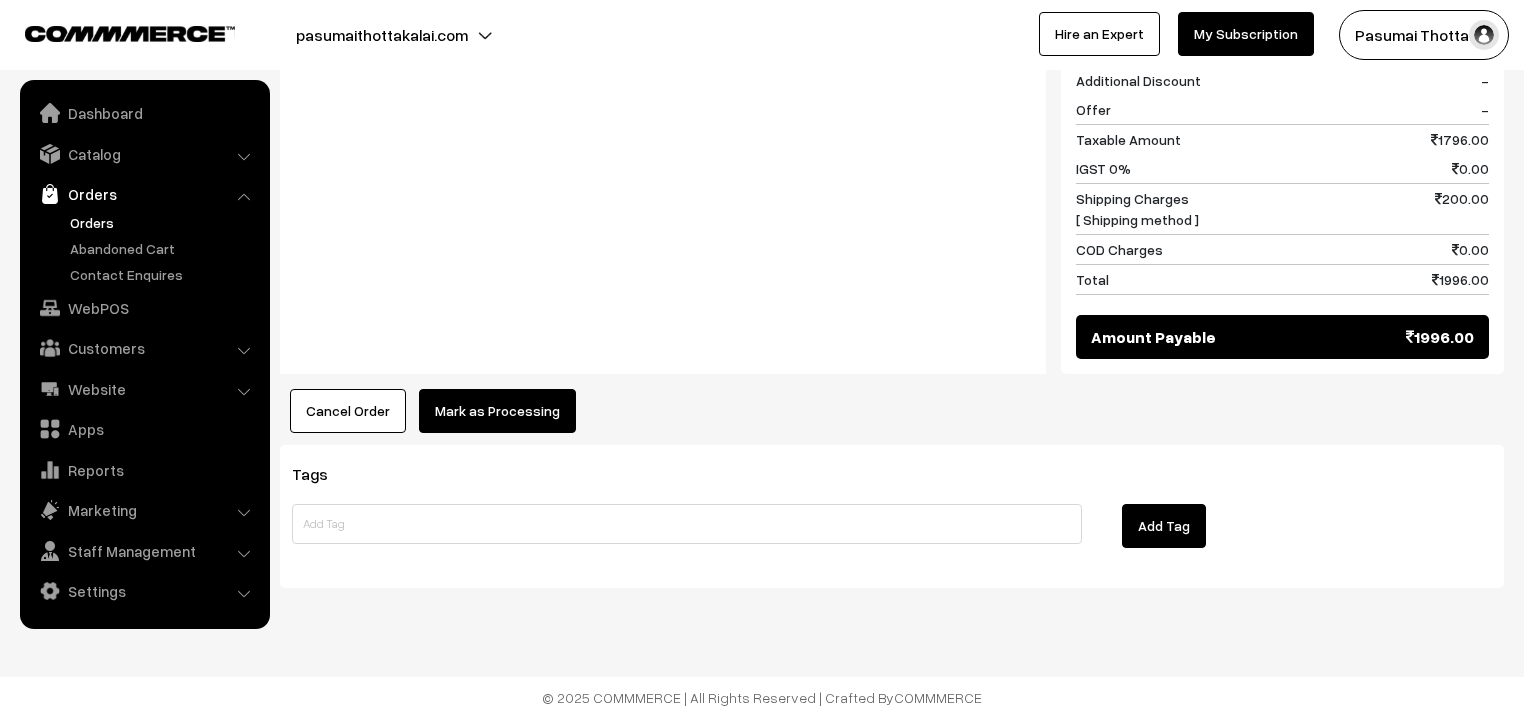 click on "Mark as Processing" at bounding box center [497, 411] 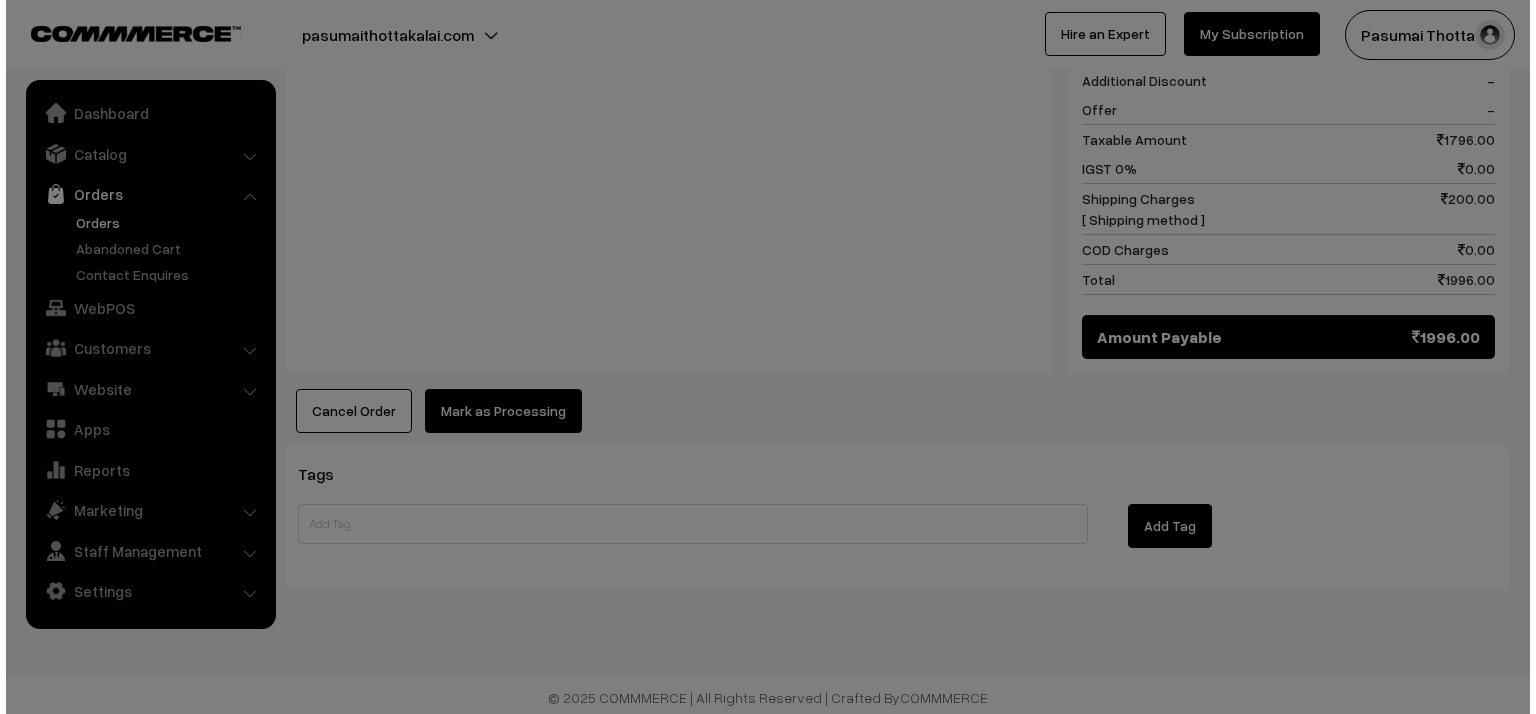 scroll, scrollTop: 1368, scrollLeft: 0, axis: vertical 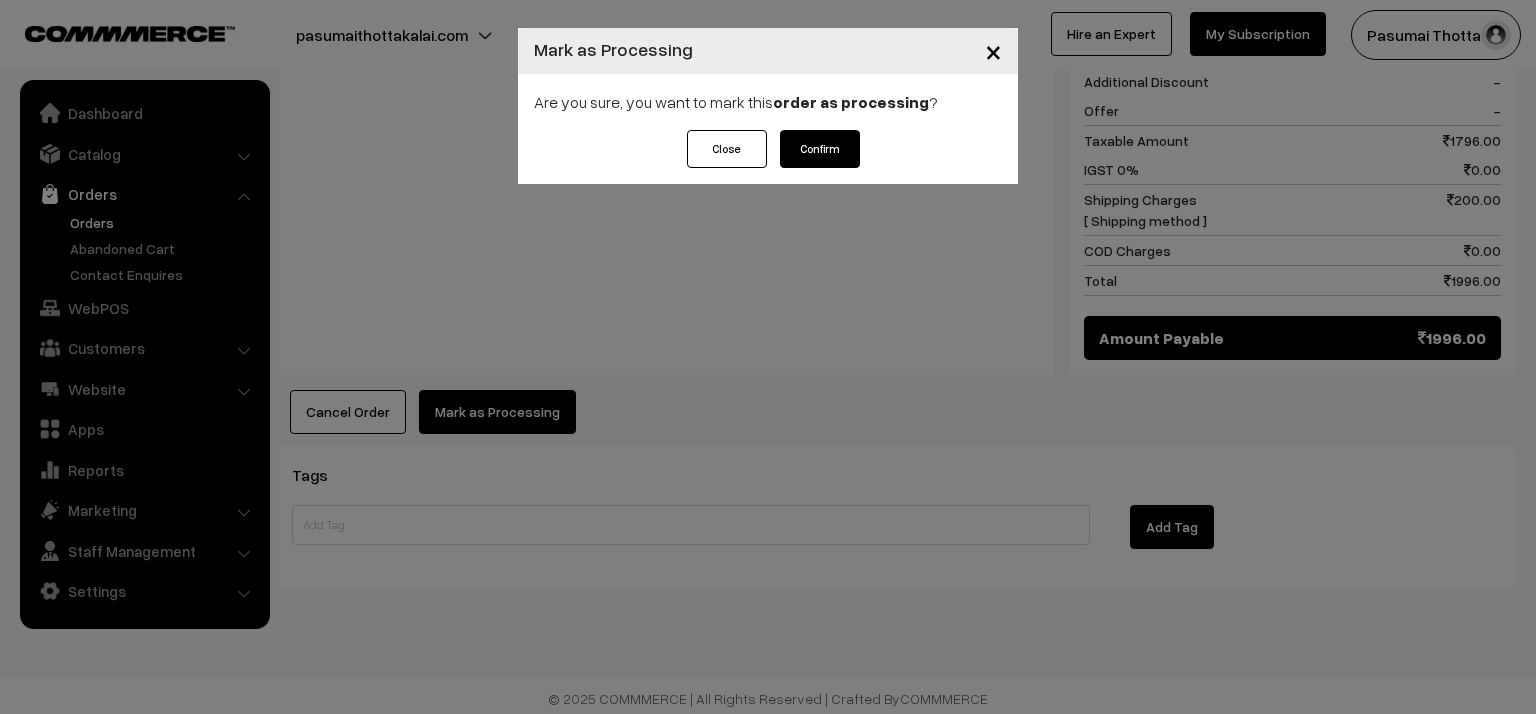 click on "Confirm" at bounding box center [820, 149] 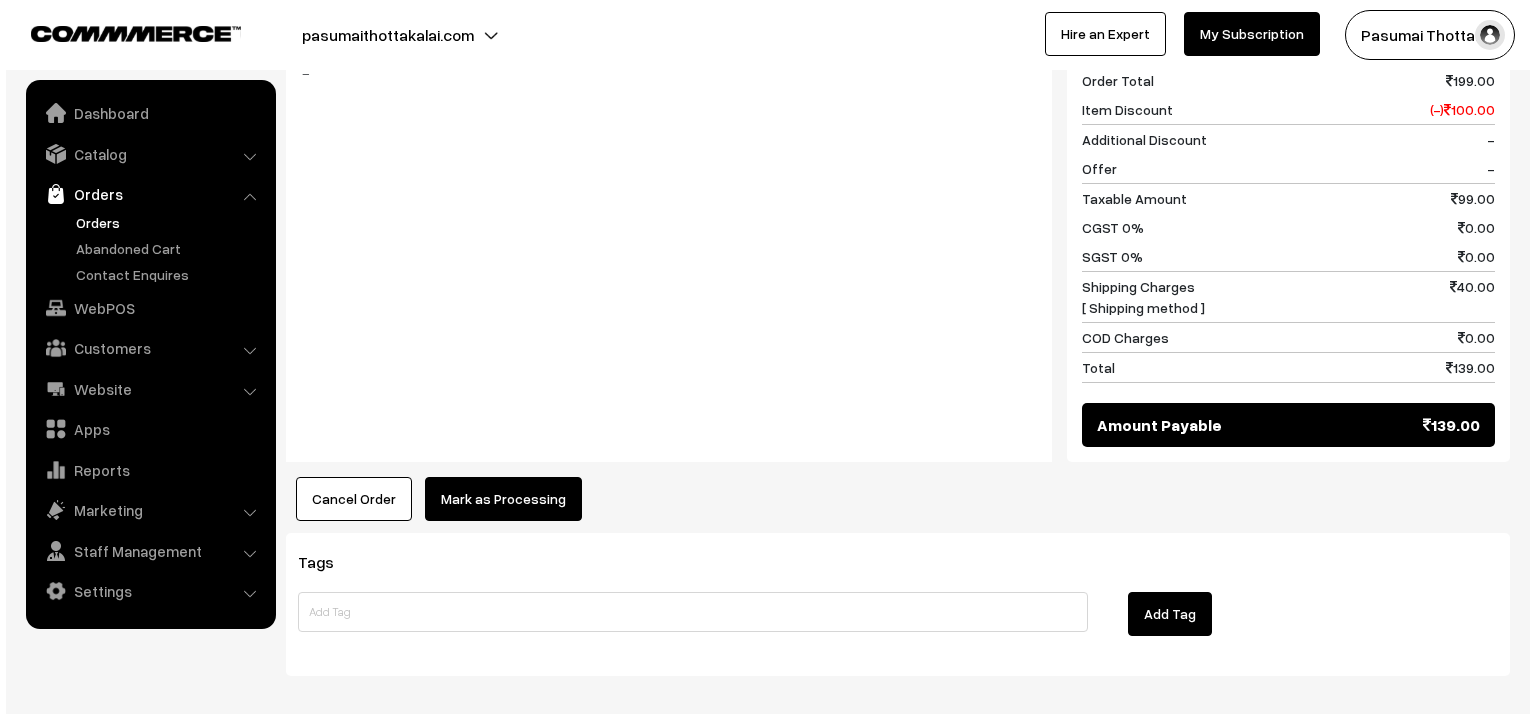 scroll, scrollTop: 880, scrollLeft: 0, axis: vertical 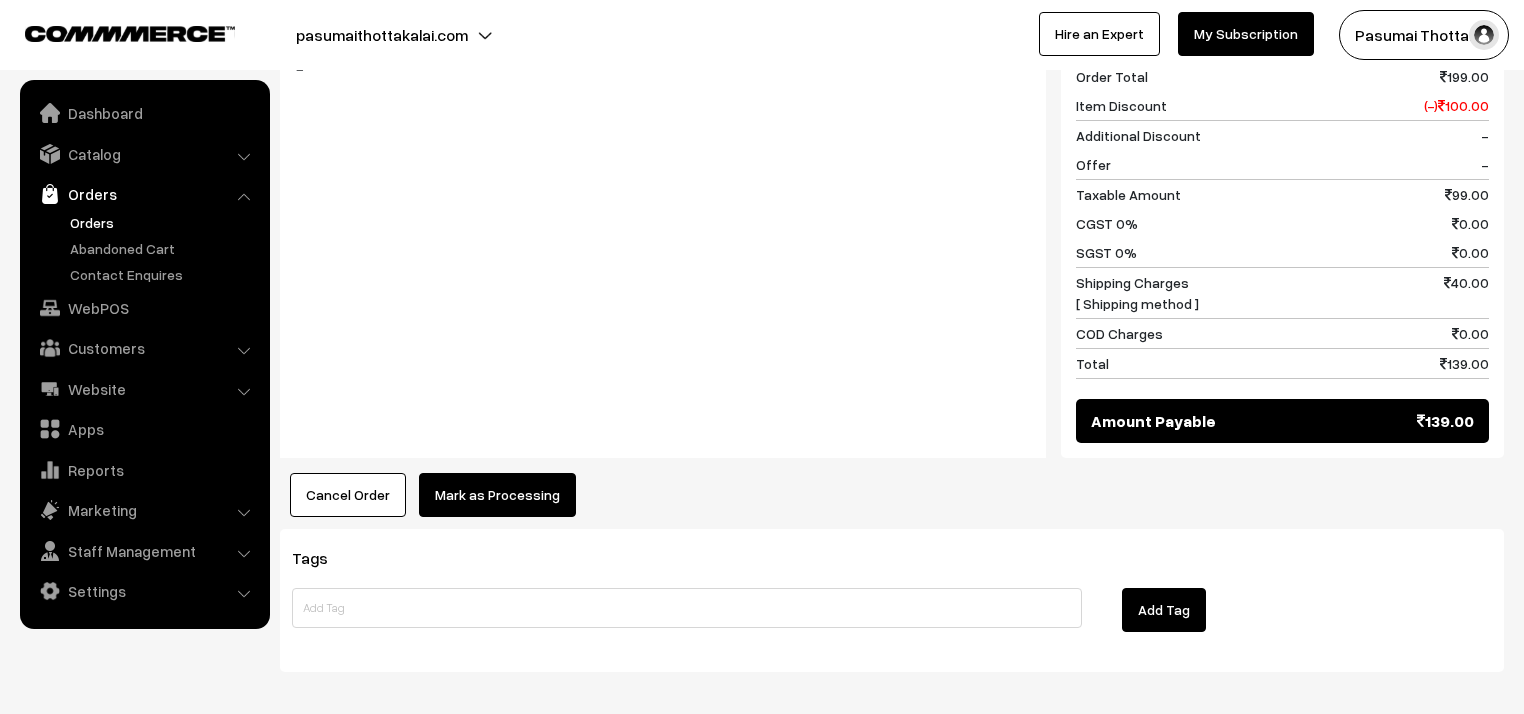 click on "Mark as Processing" at bounding box center [497, 495] 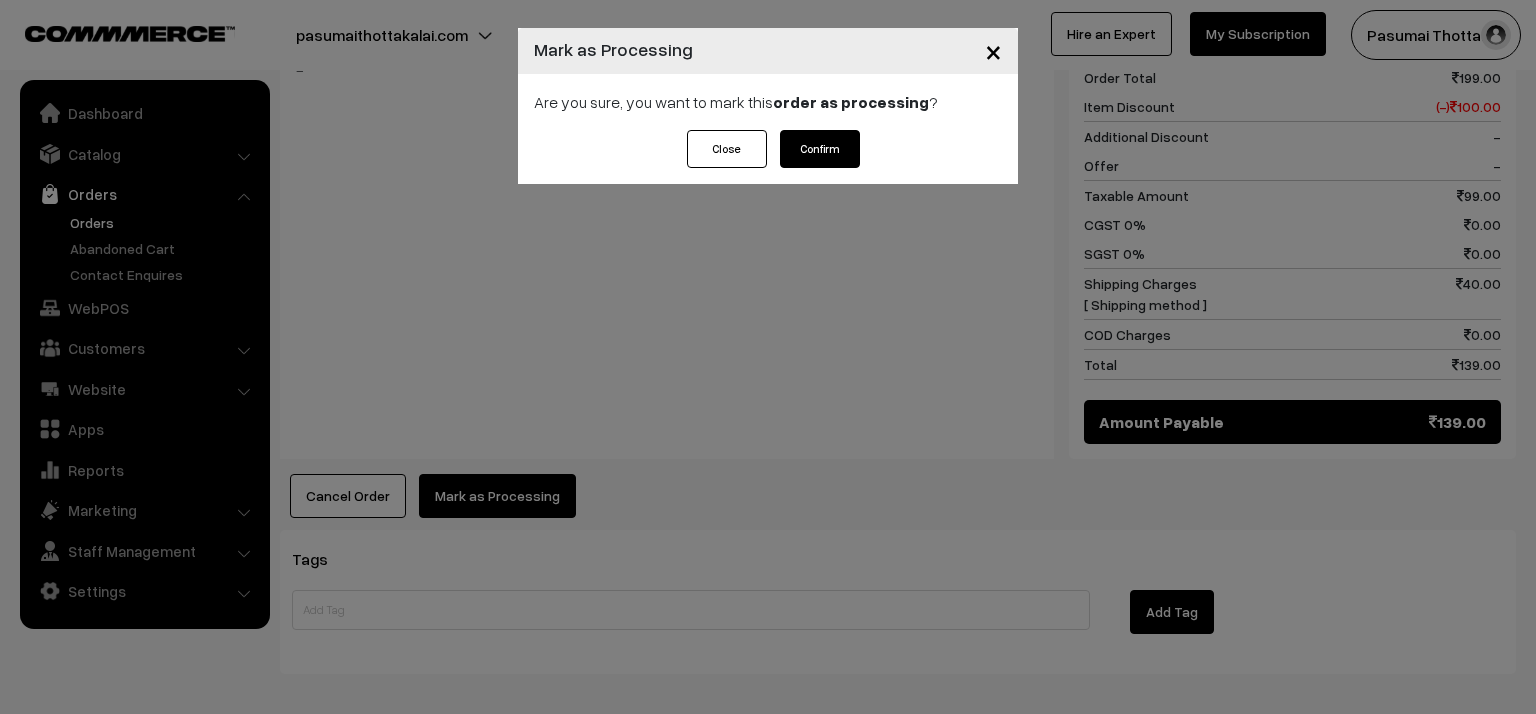 click on "Confirm" at bounding box center (820, 149) 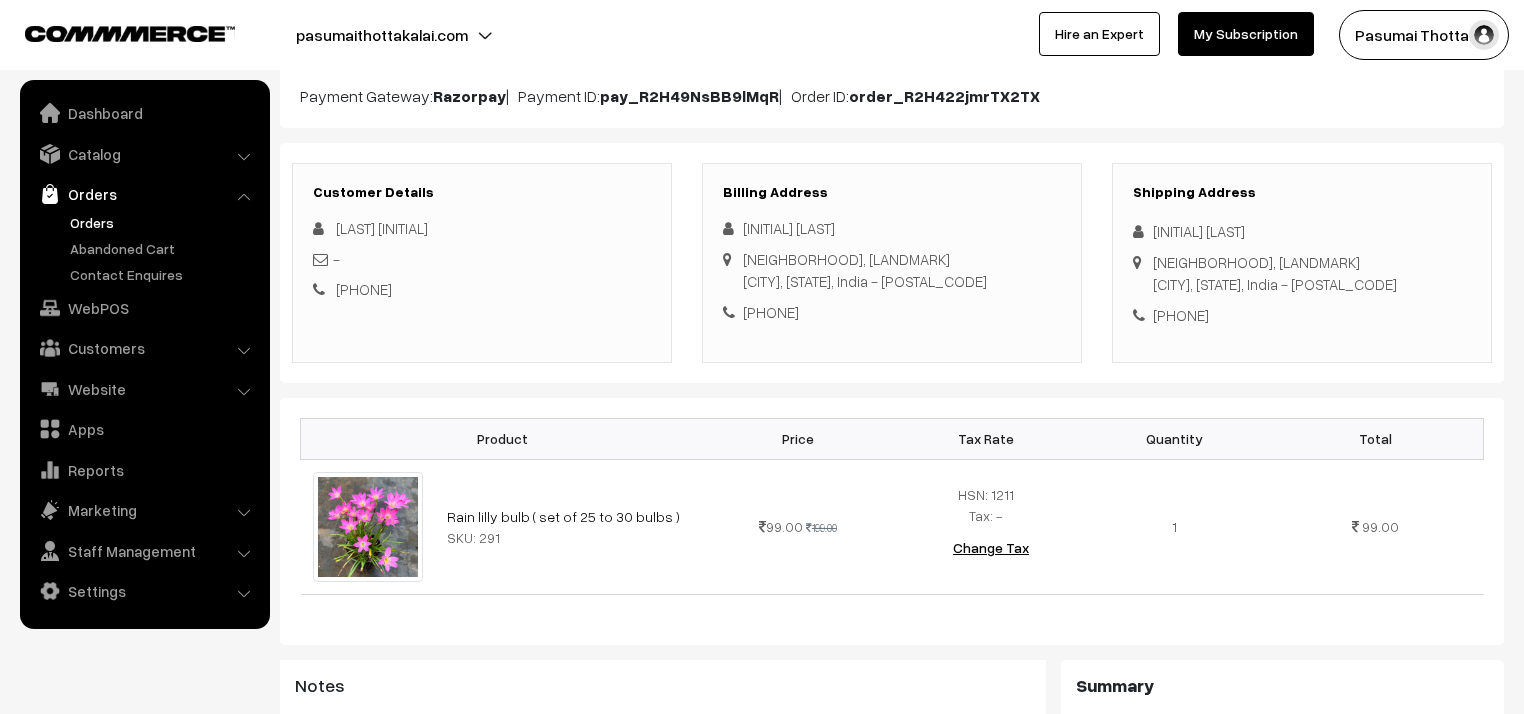 scroll, scrollTop: 240, scrollLeft: 0, axis: vertical 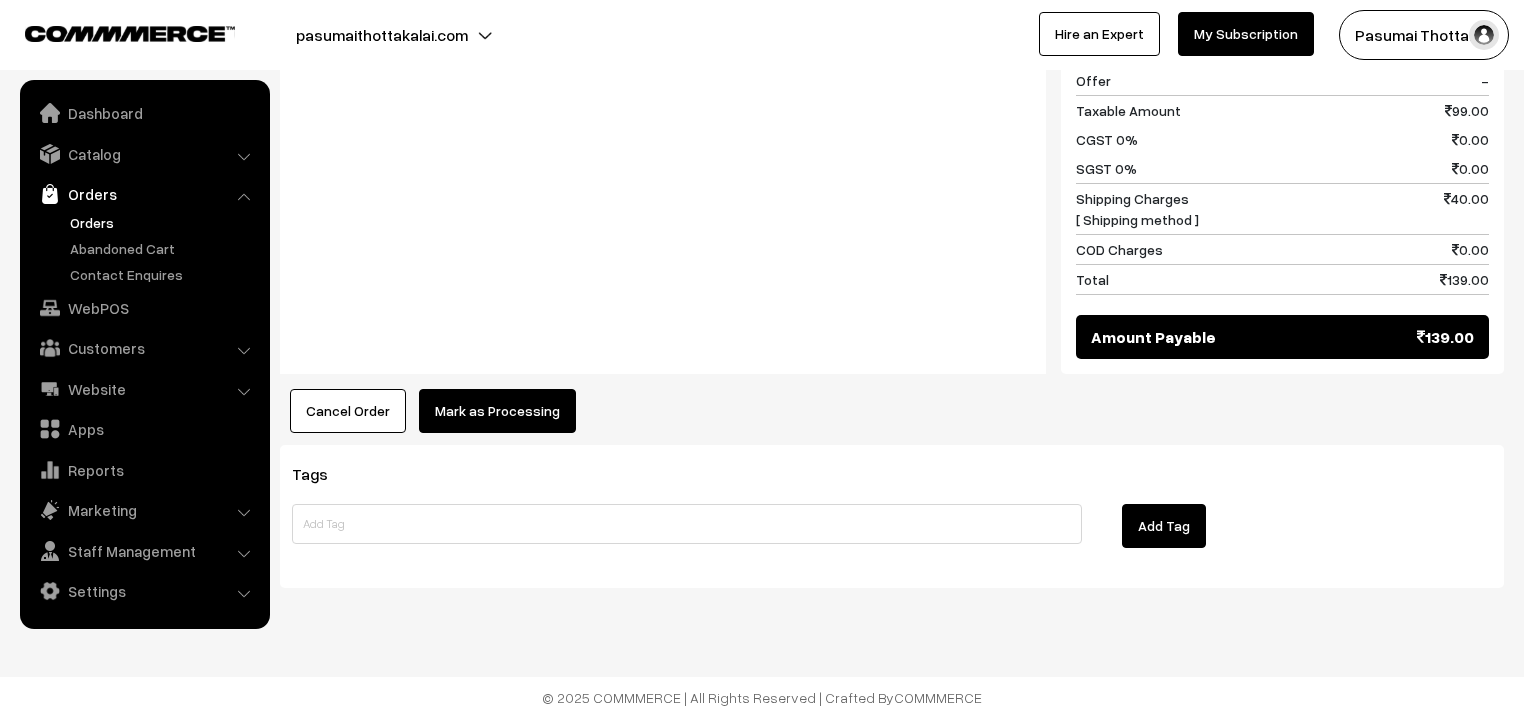 click on "Mark as Processing" at bounding box center (497, 411) 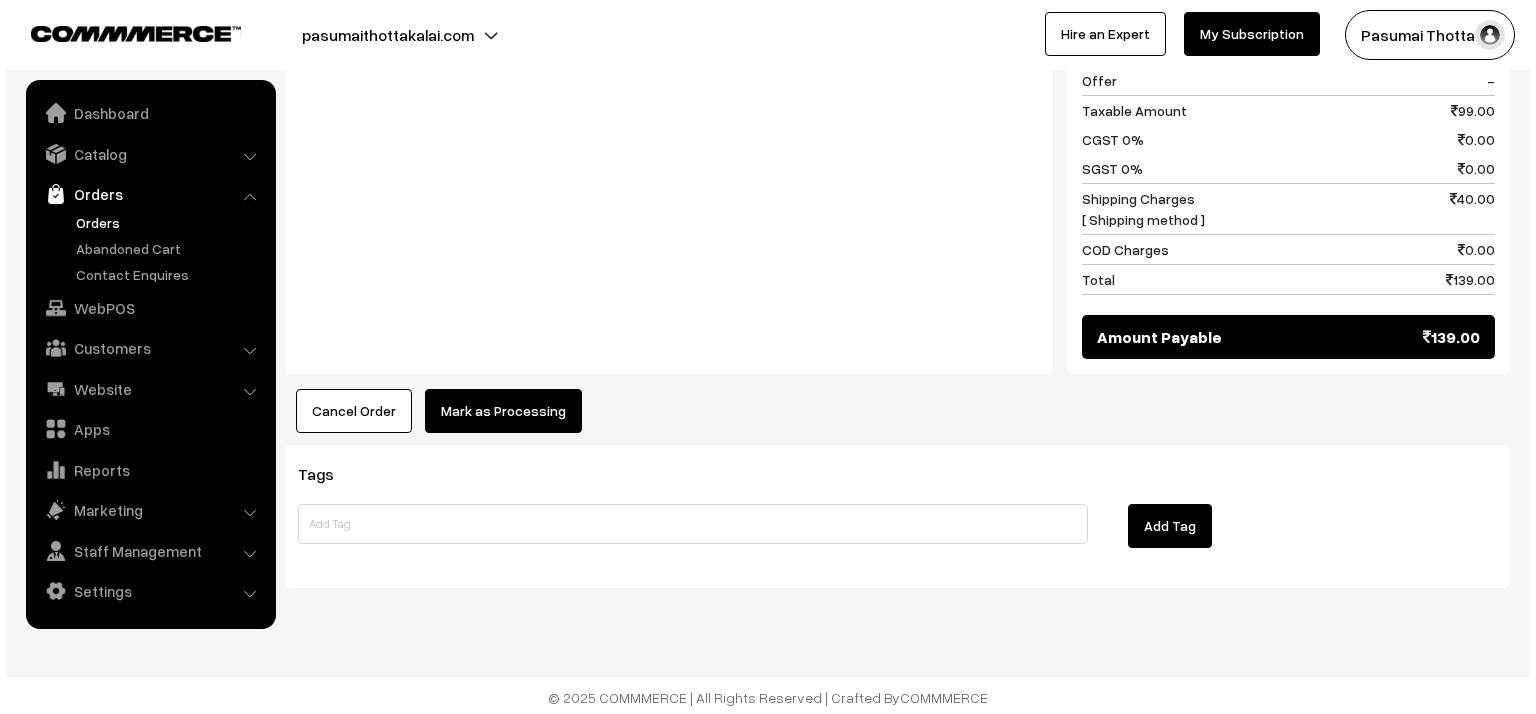 scroll, scrollTop: 939, scrollLeft: 0, axis: vertical 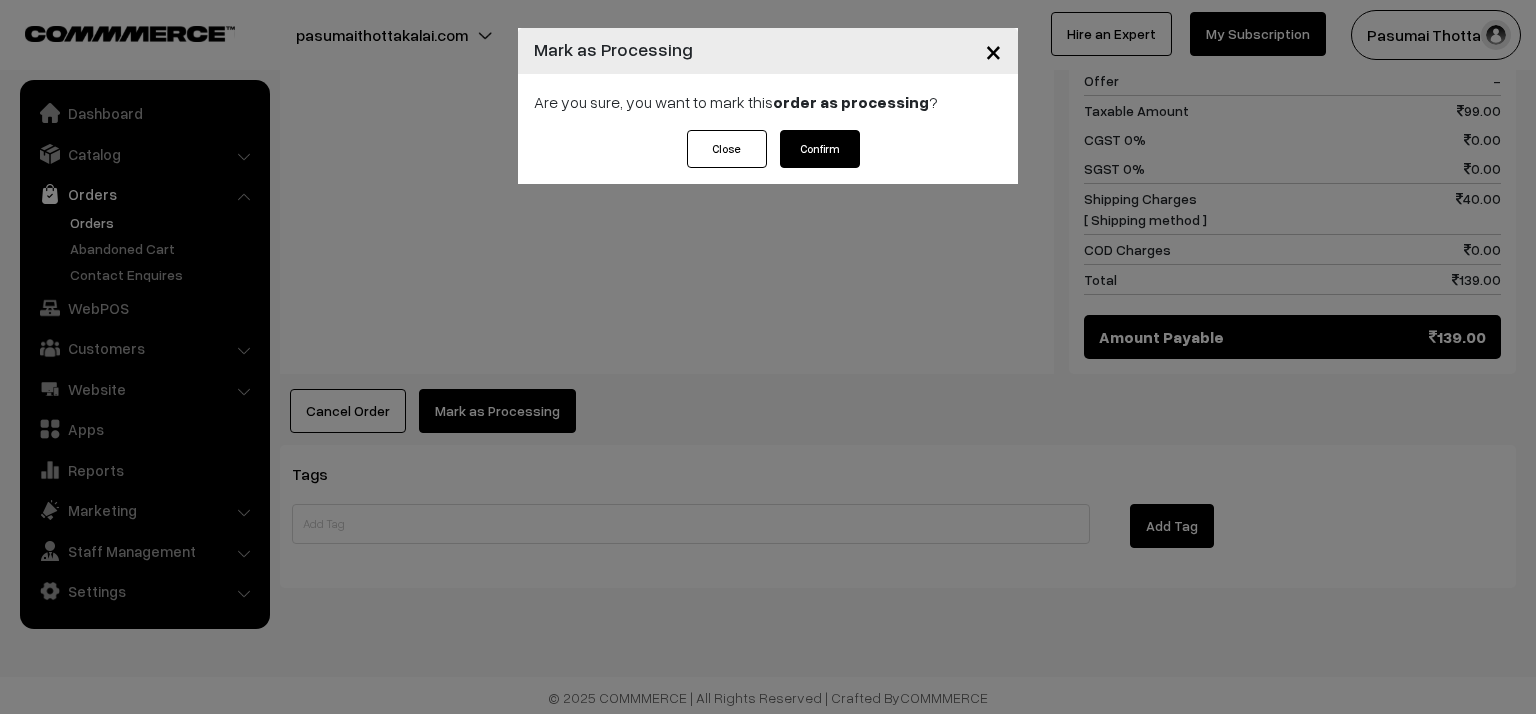 click on "Confirm" at bounding box center [820, 149] 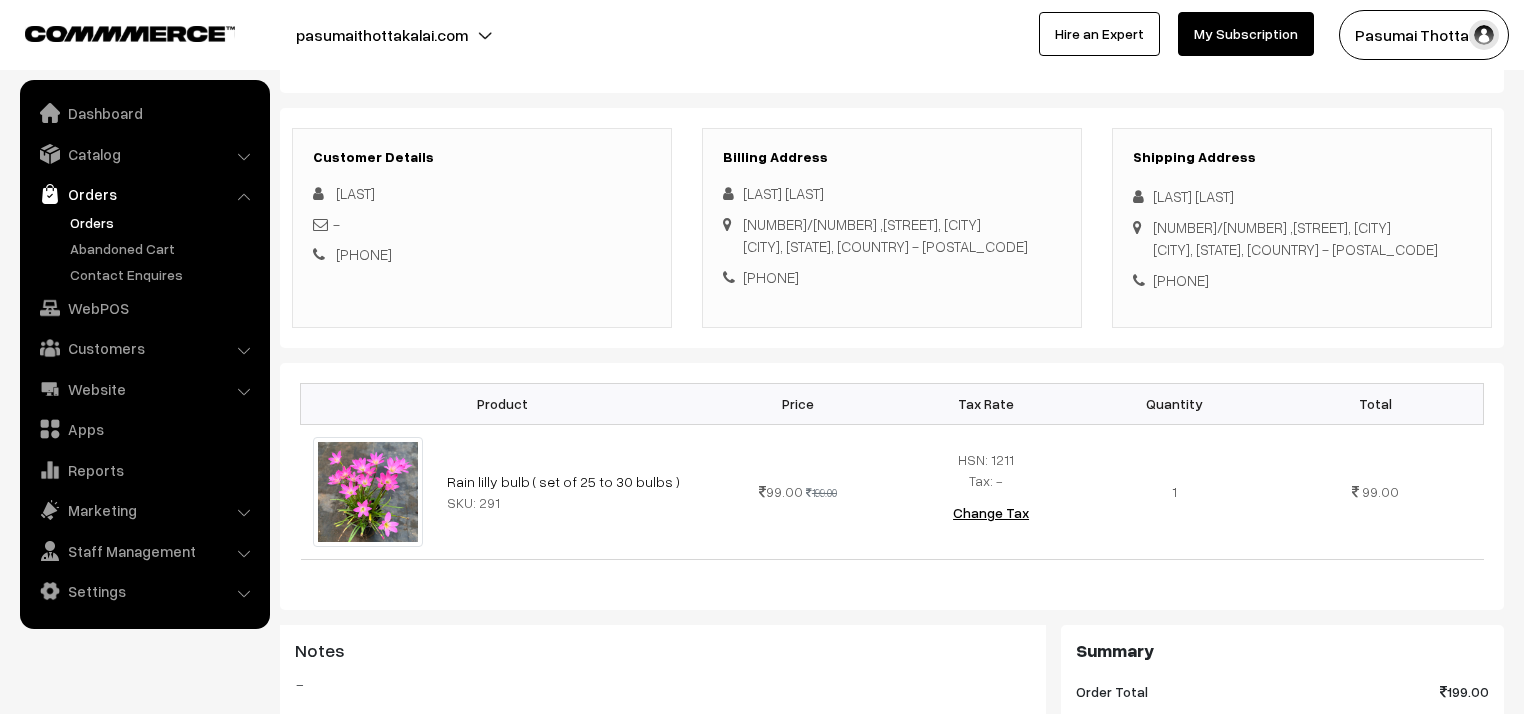 scroll, scrollTop: 240, scrollLeft: 0, axis: vertical 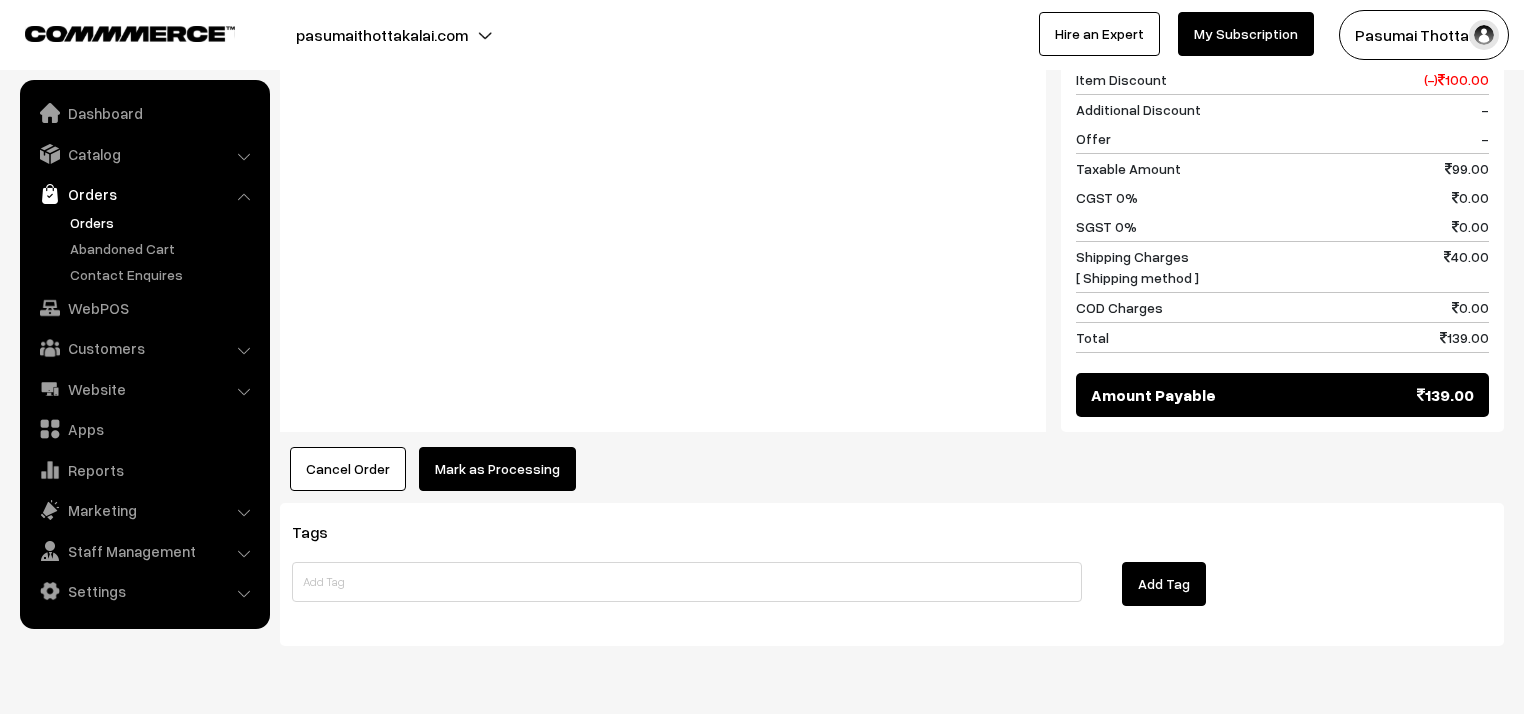 click on "Mark as Processing" at bounding box center [497, 469] 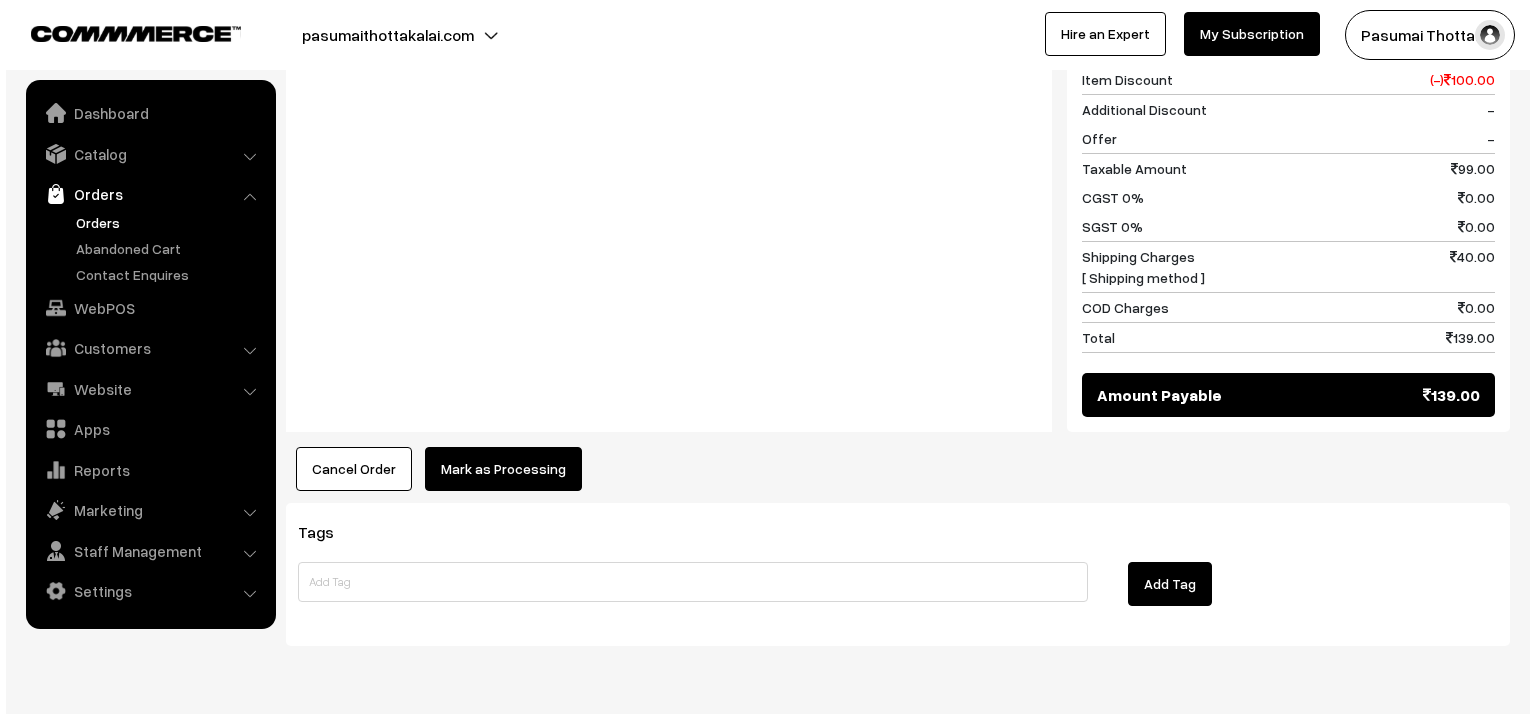 scroll, scrollTop: 881, scrollLeft: 0, axis: vertical 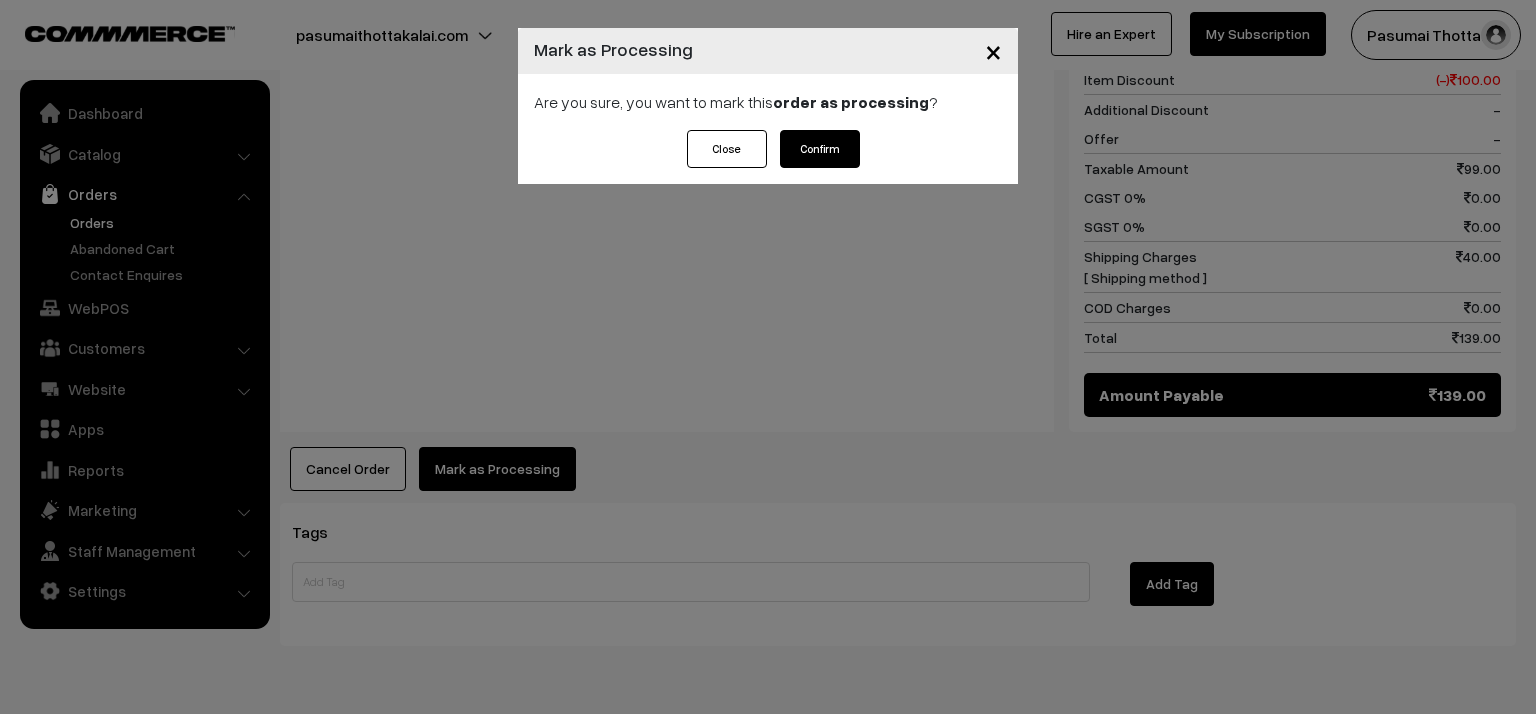 click on "Confirm" at bounding box center [820, 149] 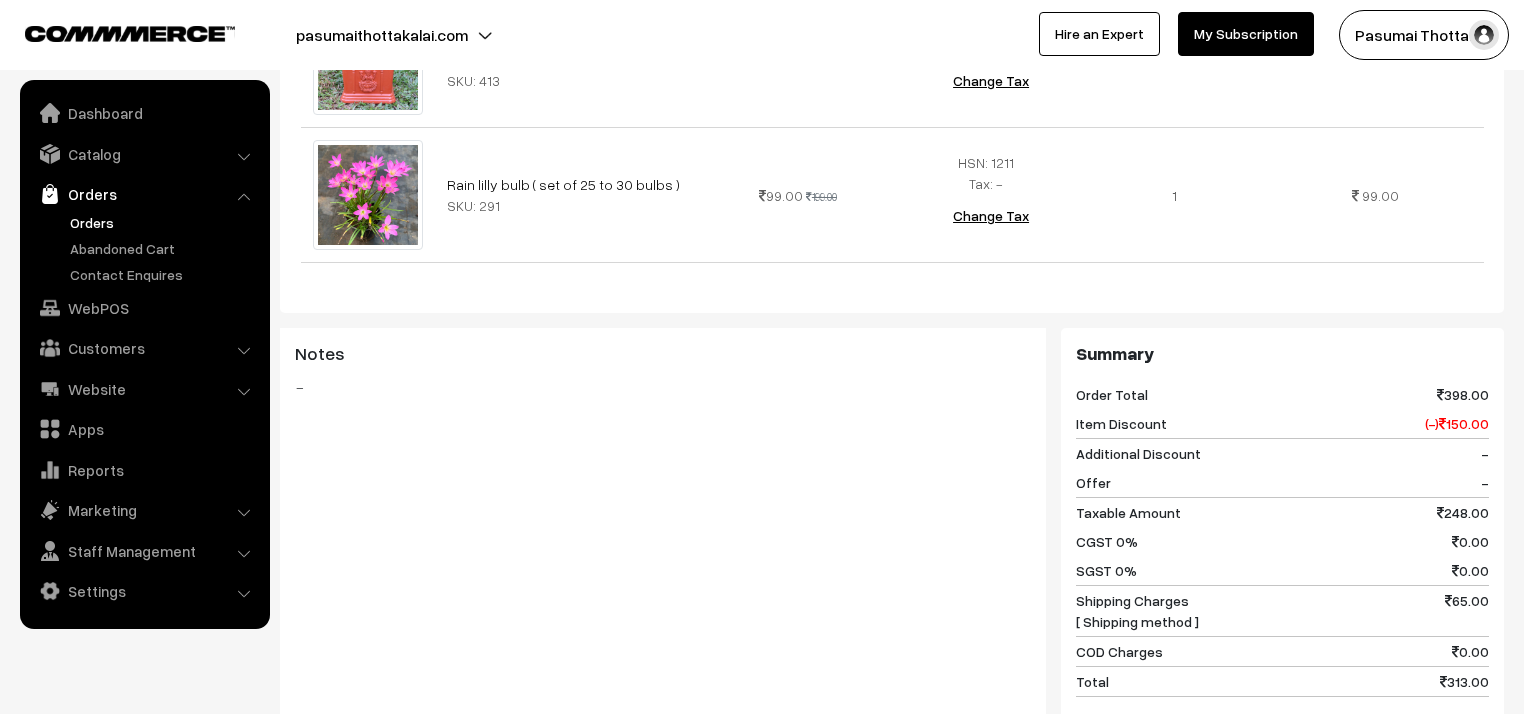 scroll, scrollTop: 1122, scrollLeft: 0, axis: vertical 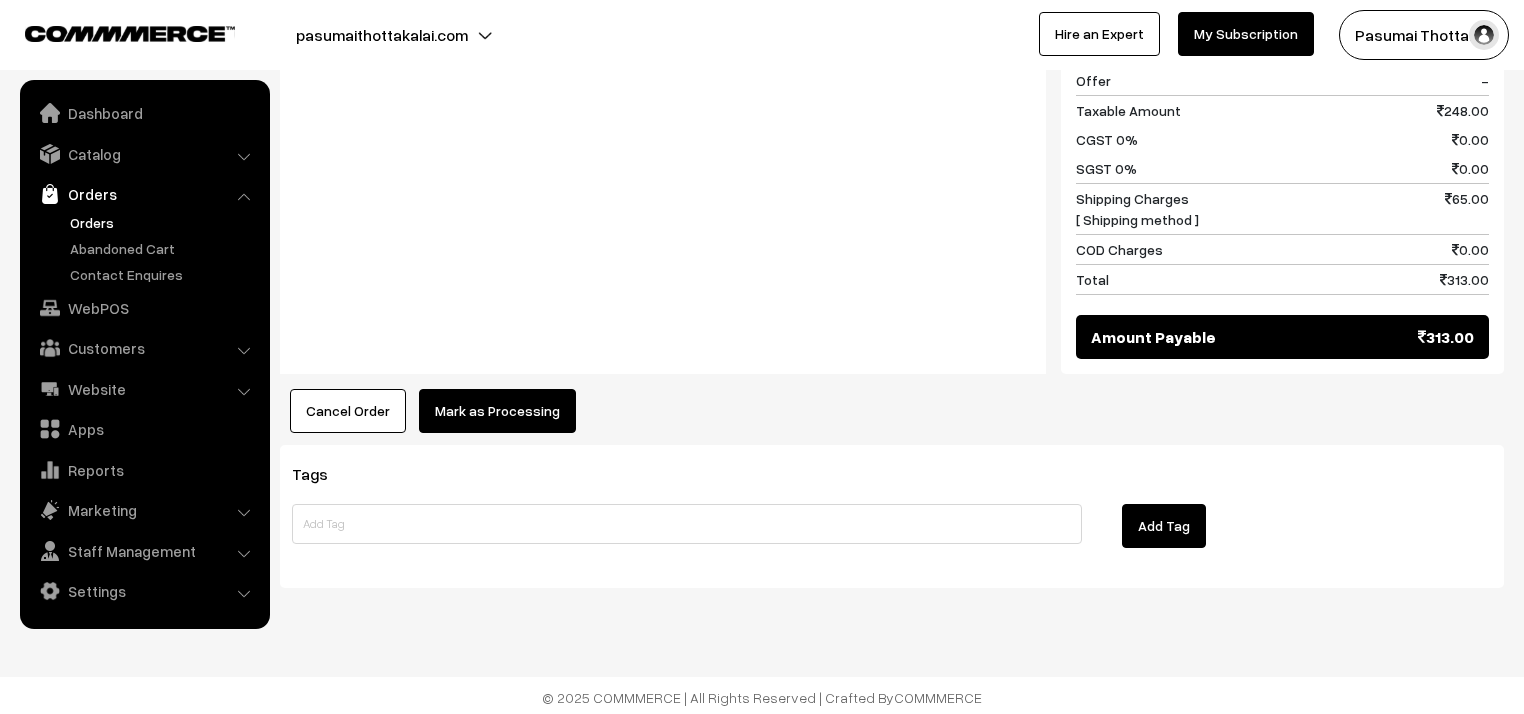click on "Mark as Processing" at bounding box center (497, 411) 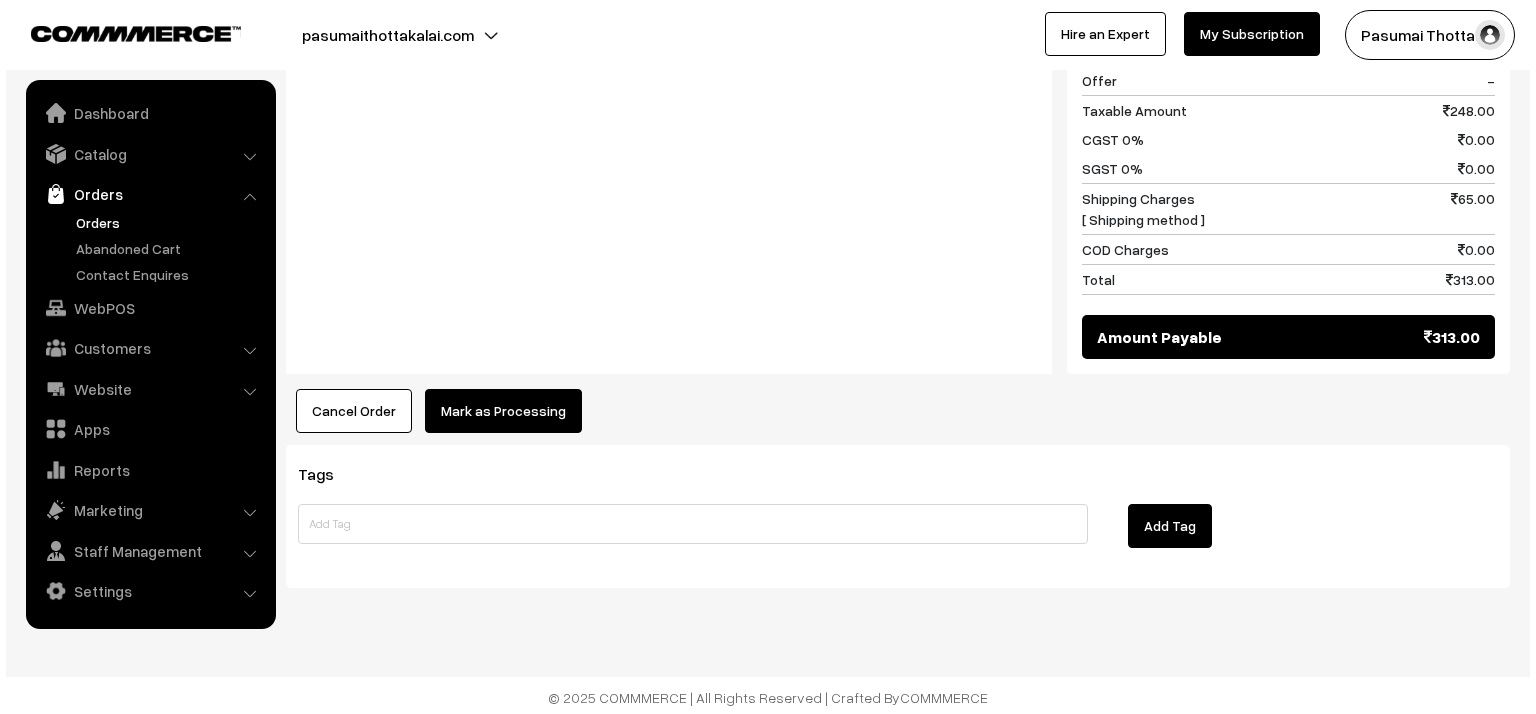 scroll, scrollTop: 1124, scrollLeft: 0, axis: vertical 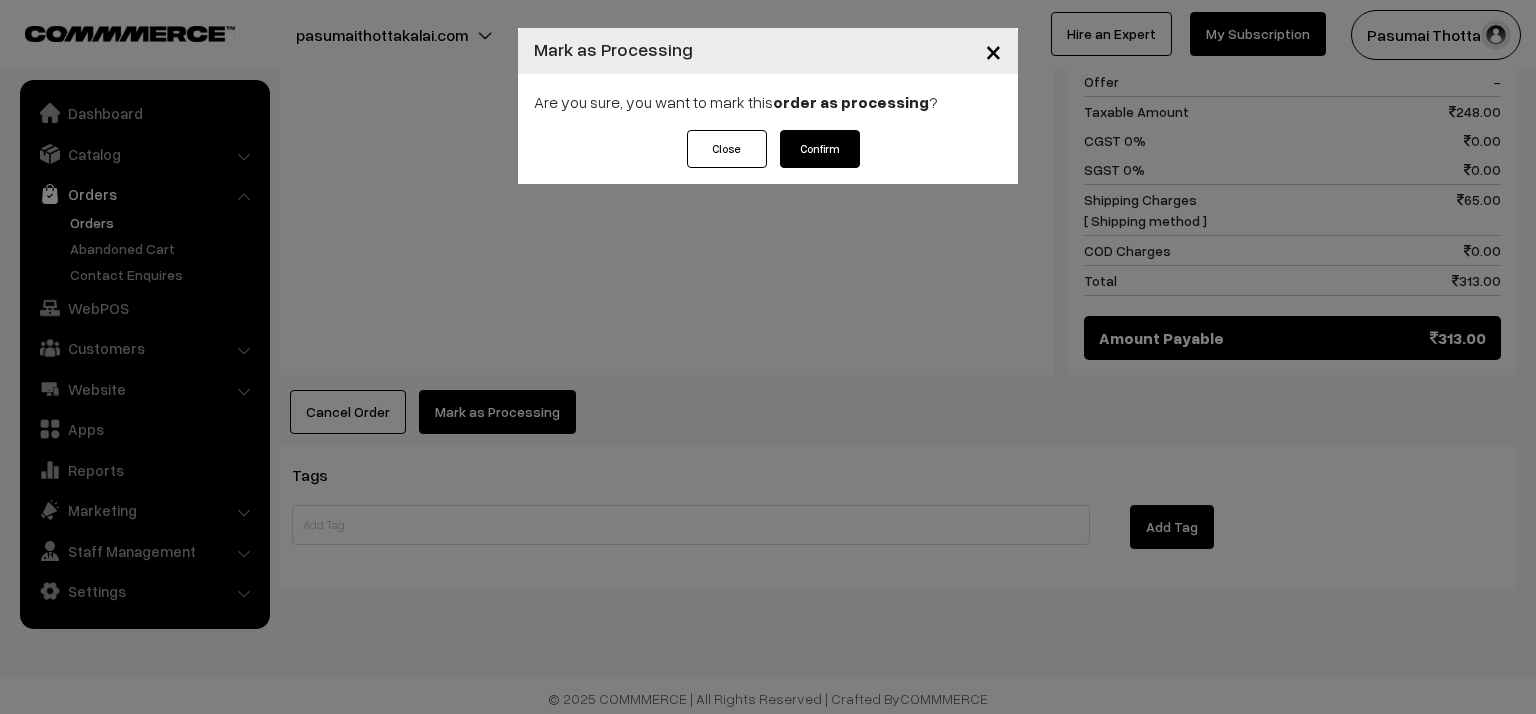 click on "Confirm" at bounding box center (820, 149) 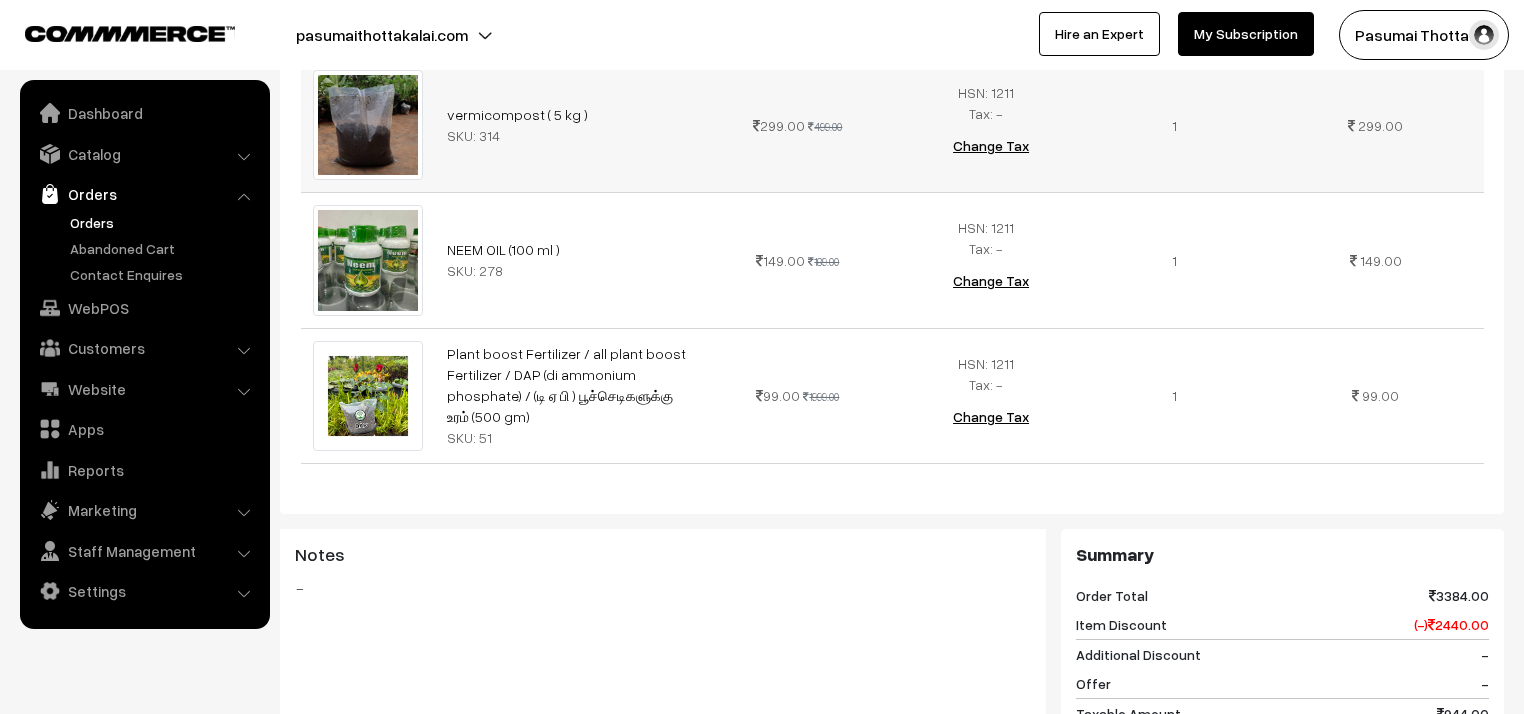 scroll, scrollTop: 1120, scrollLeft: 0, axis: vertical 